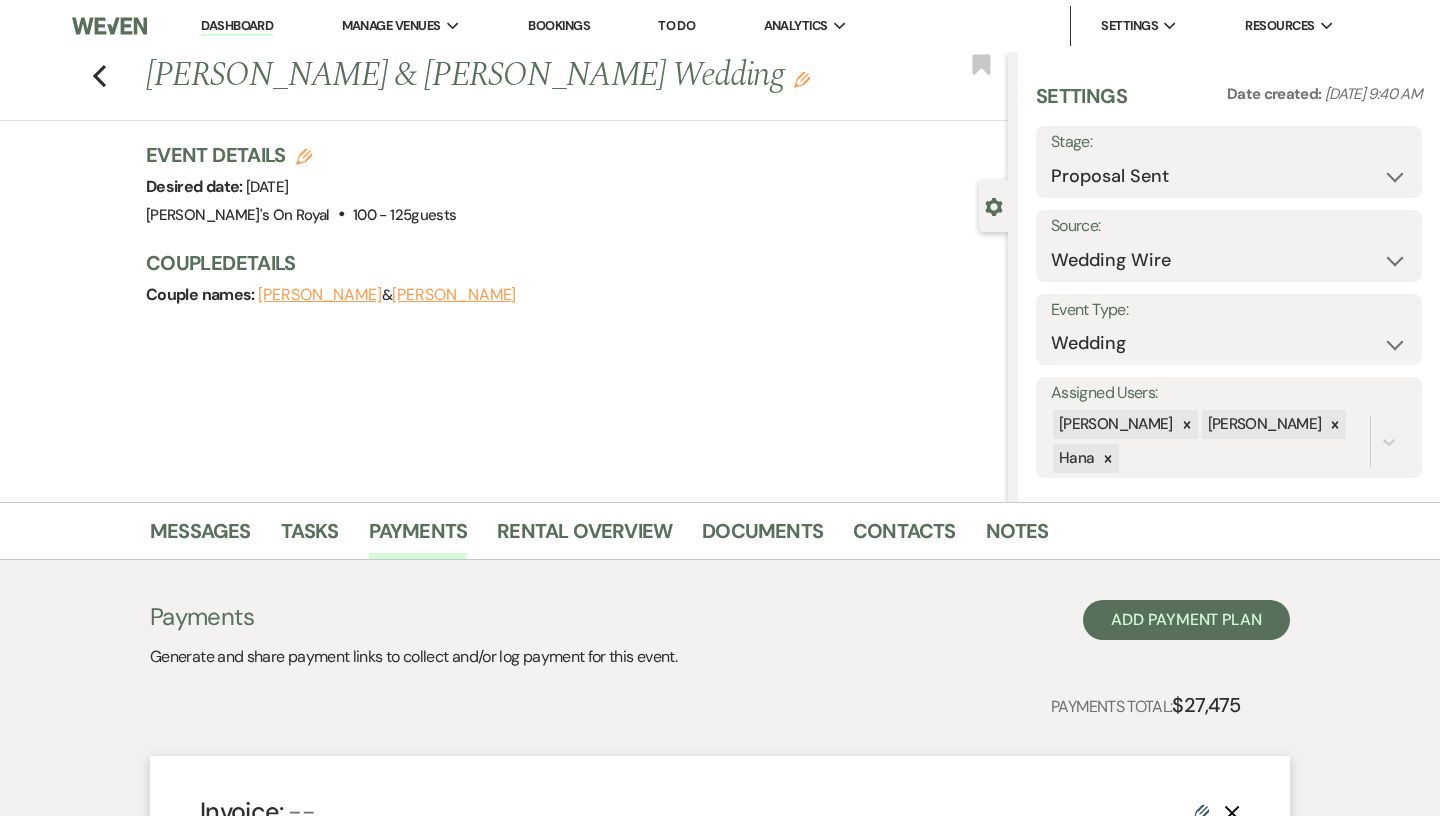 select on "6" 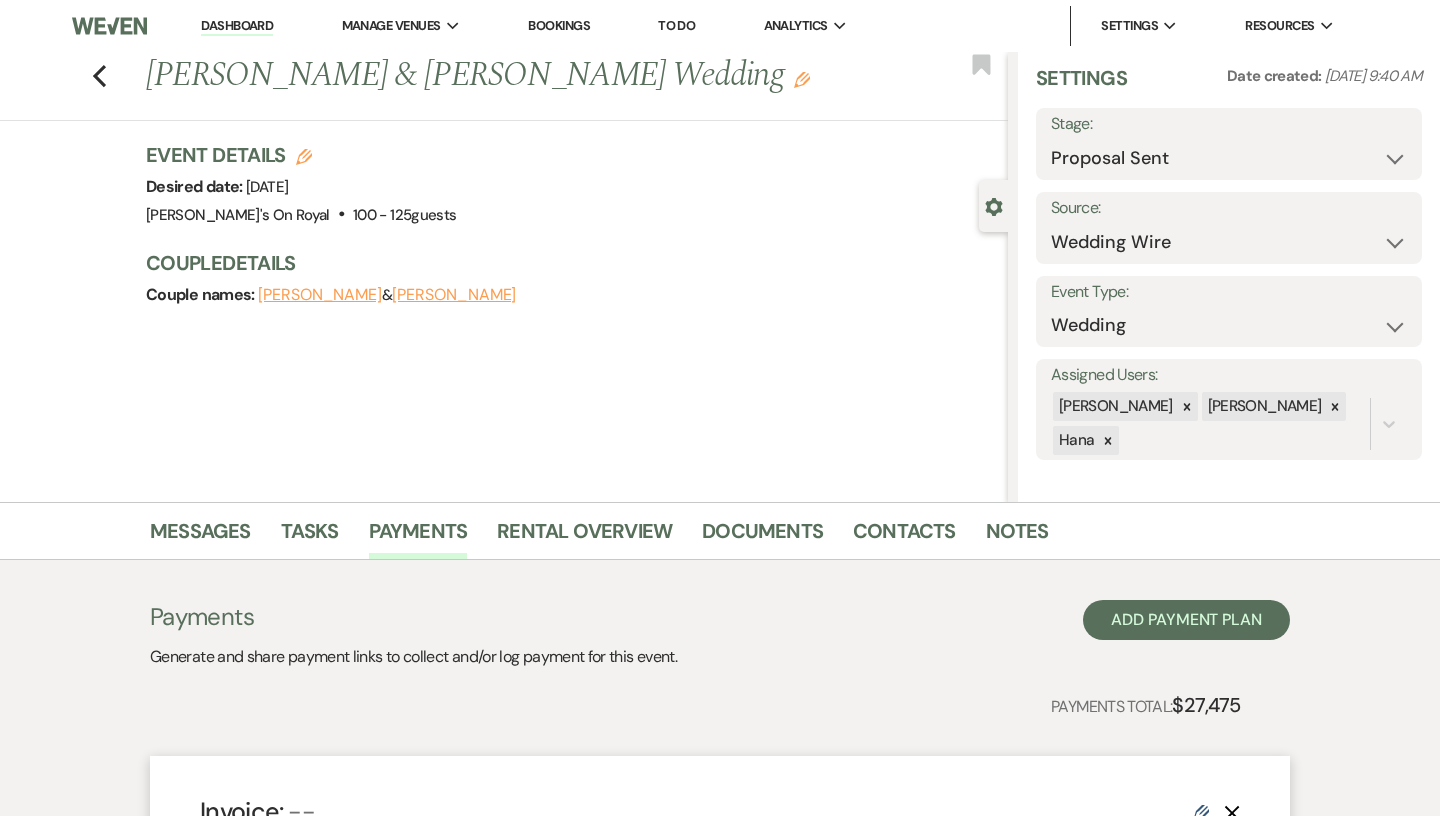 click on "[PERSON_NAME]'s On Royal" at bounding box center (0, 0) 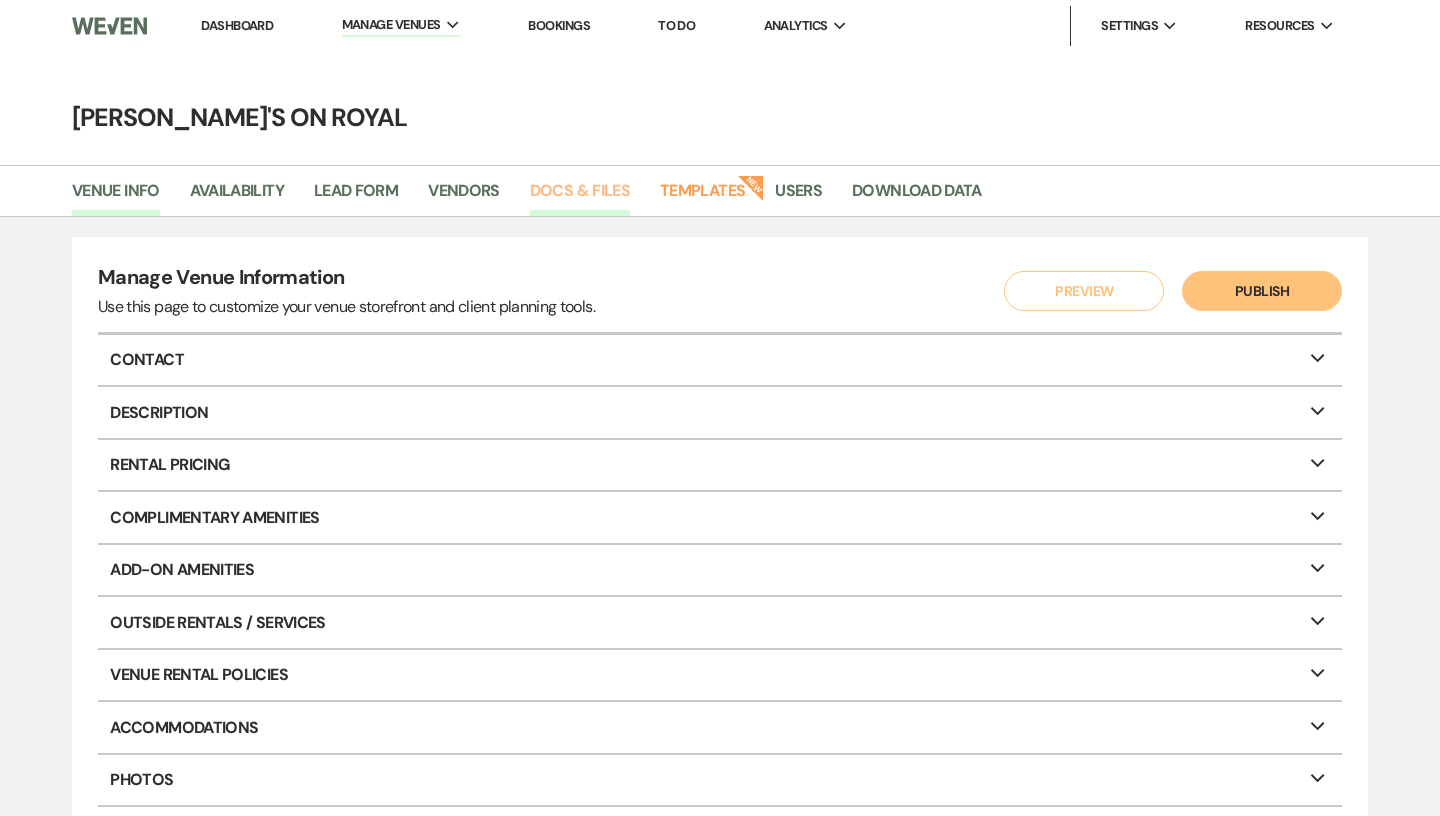 click on "Docs & Files" at bounding box center [580, 197] 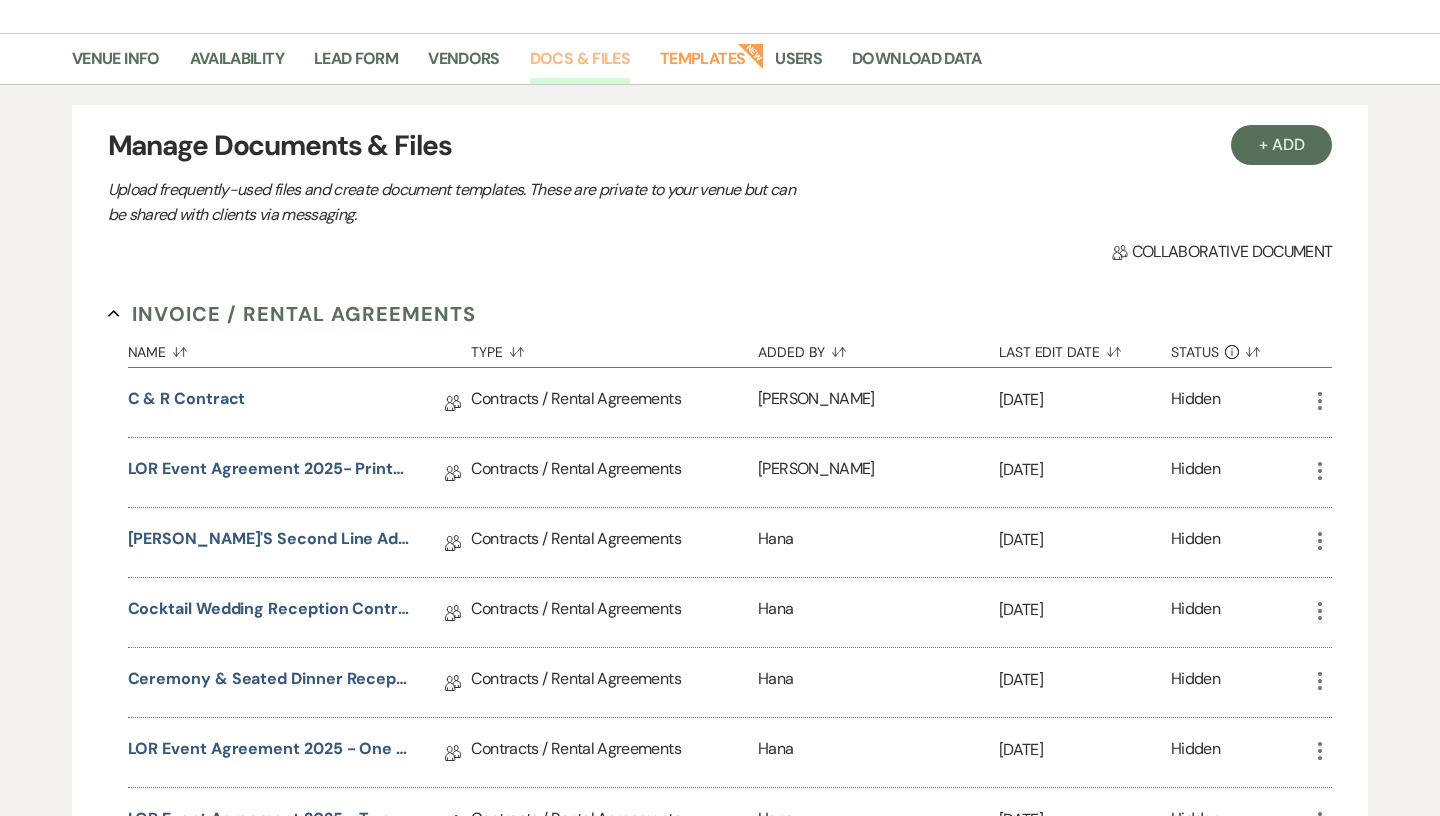 scroll, scrollTop: 155, scrollLeft: 0, axis: vertical 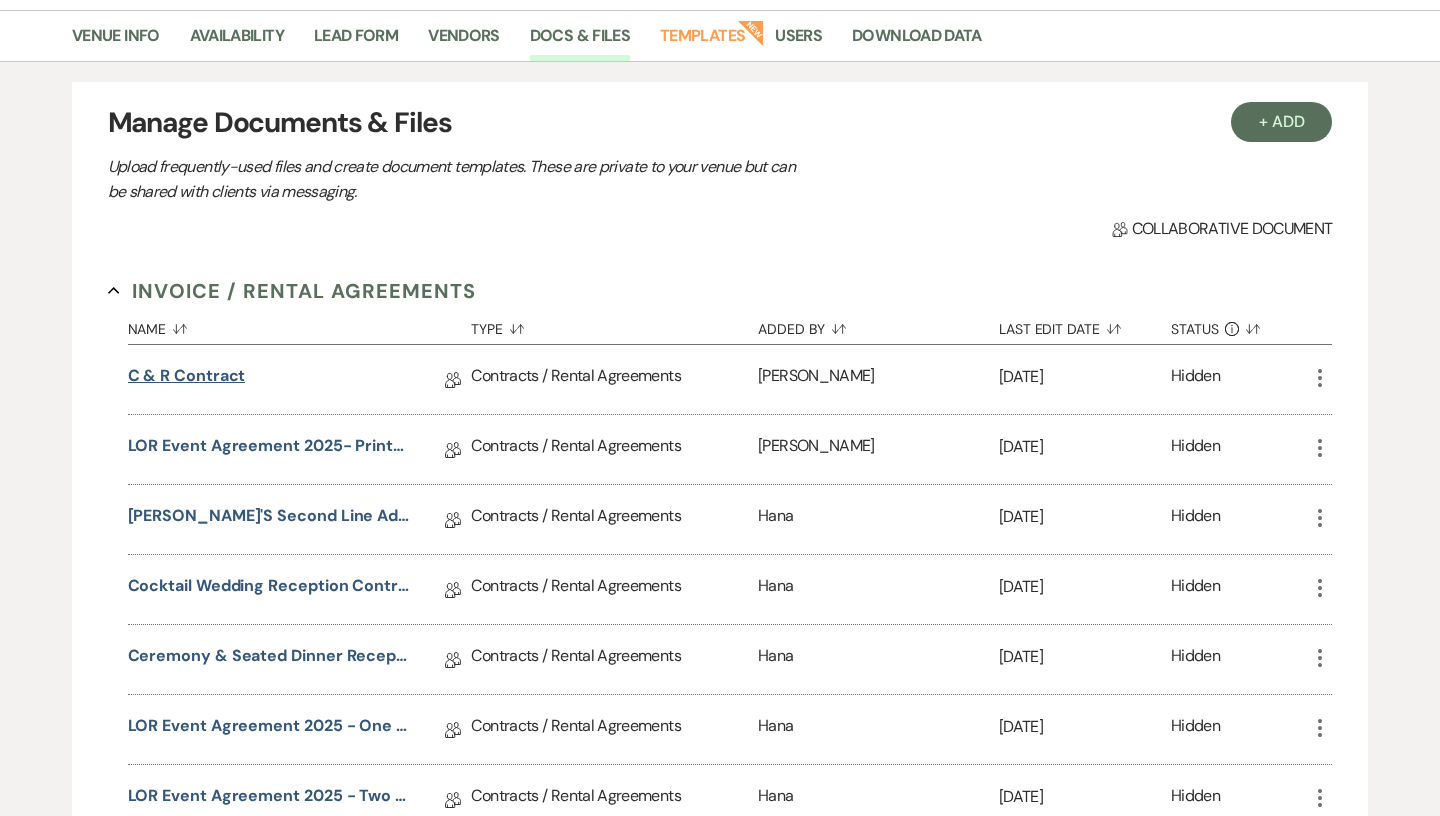 click on "C & R Contract" at bounding box center (187, 379) 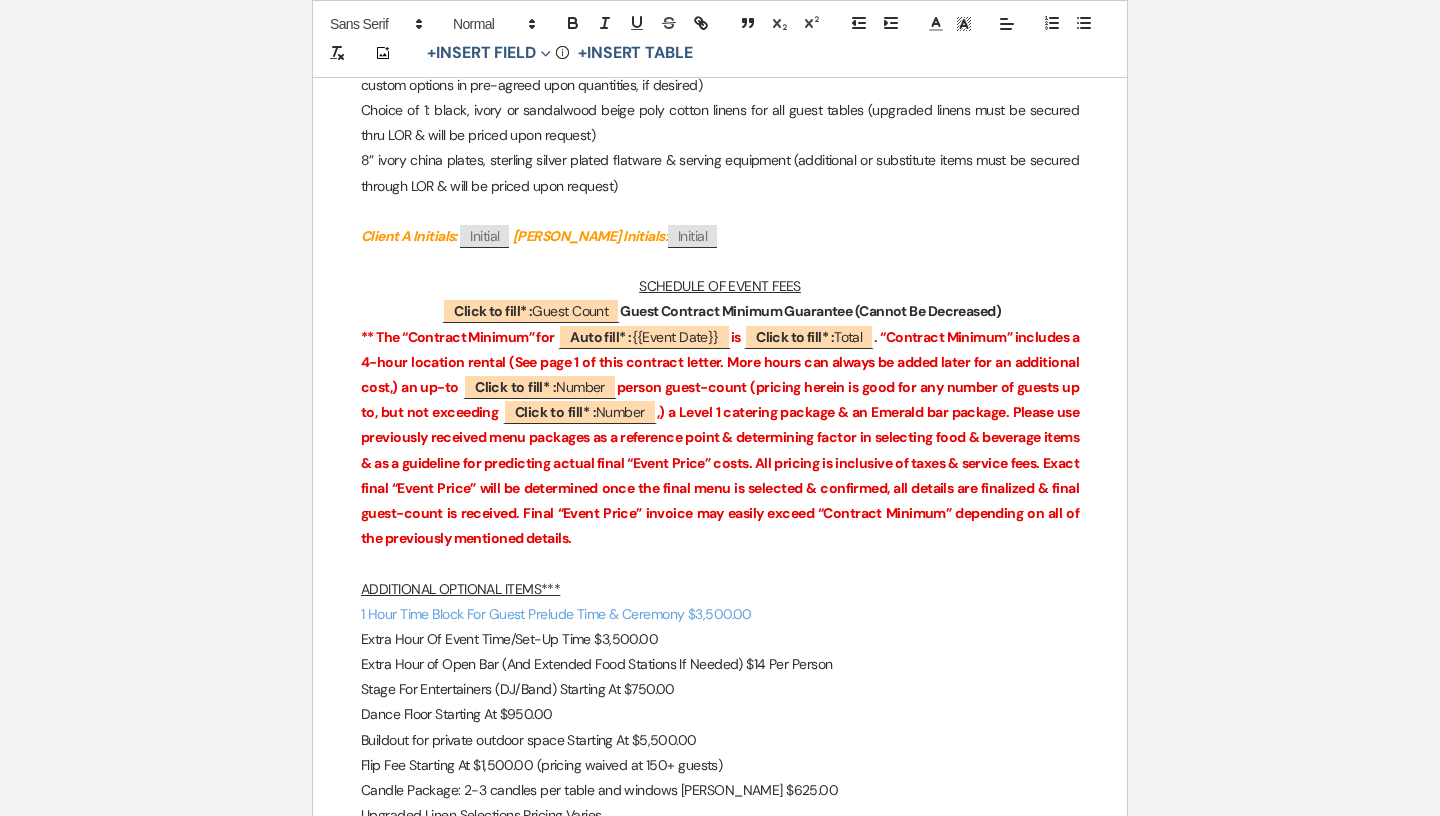 scroll, scrollTop: 3880, scrollLeft: 0, axis: vertical 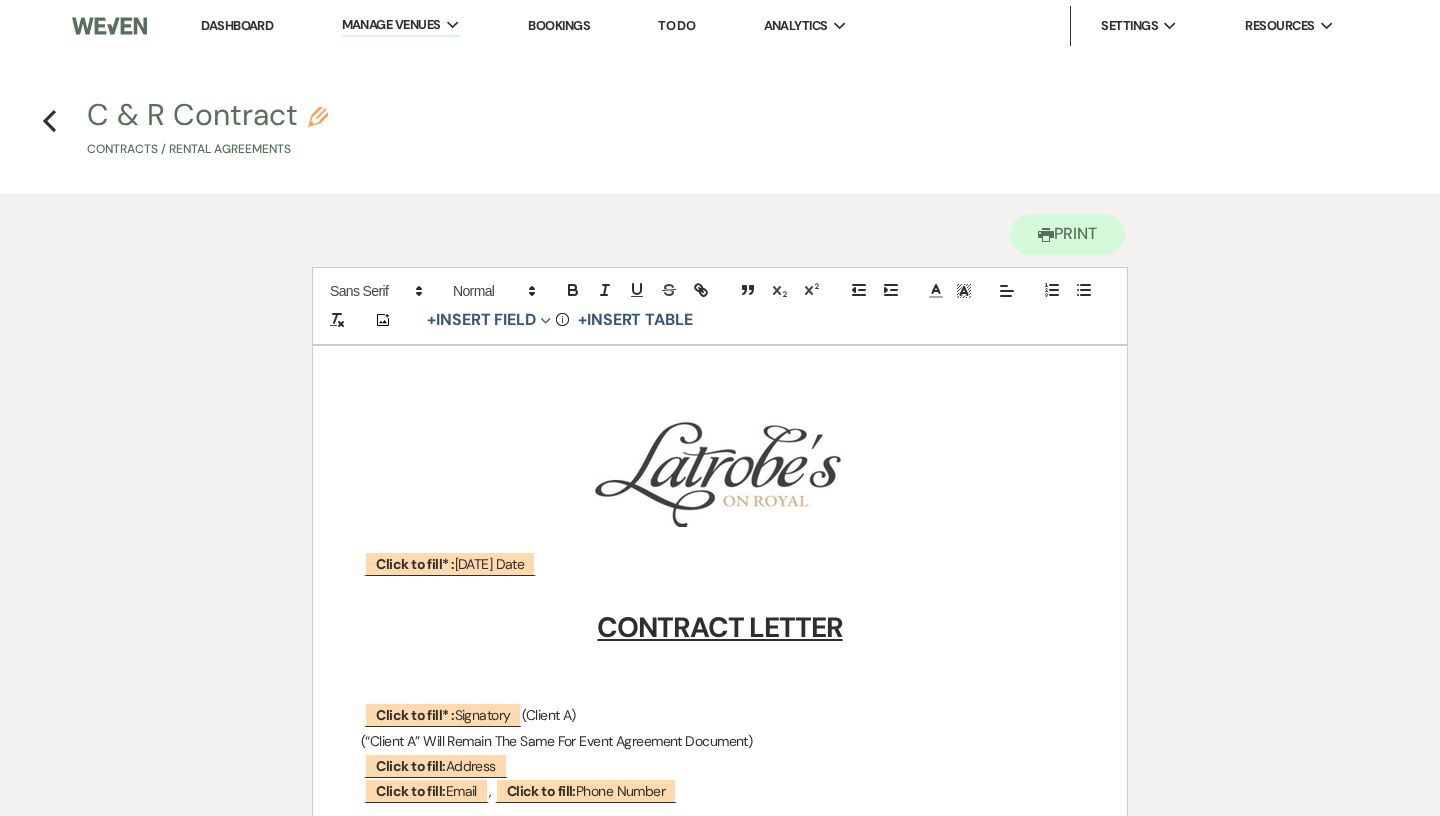 click on "Dashboard" at bounding box center (237, 25) 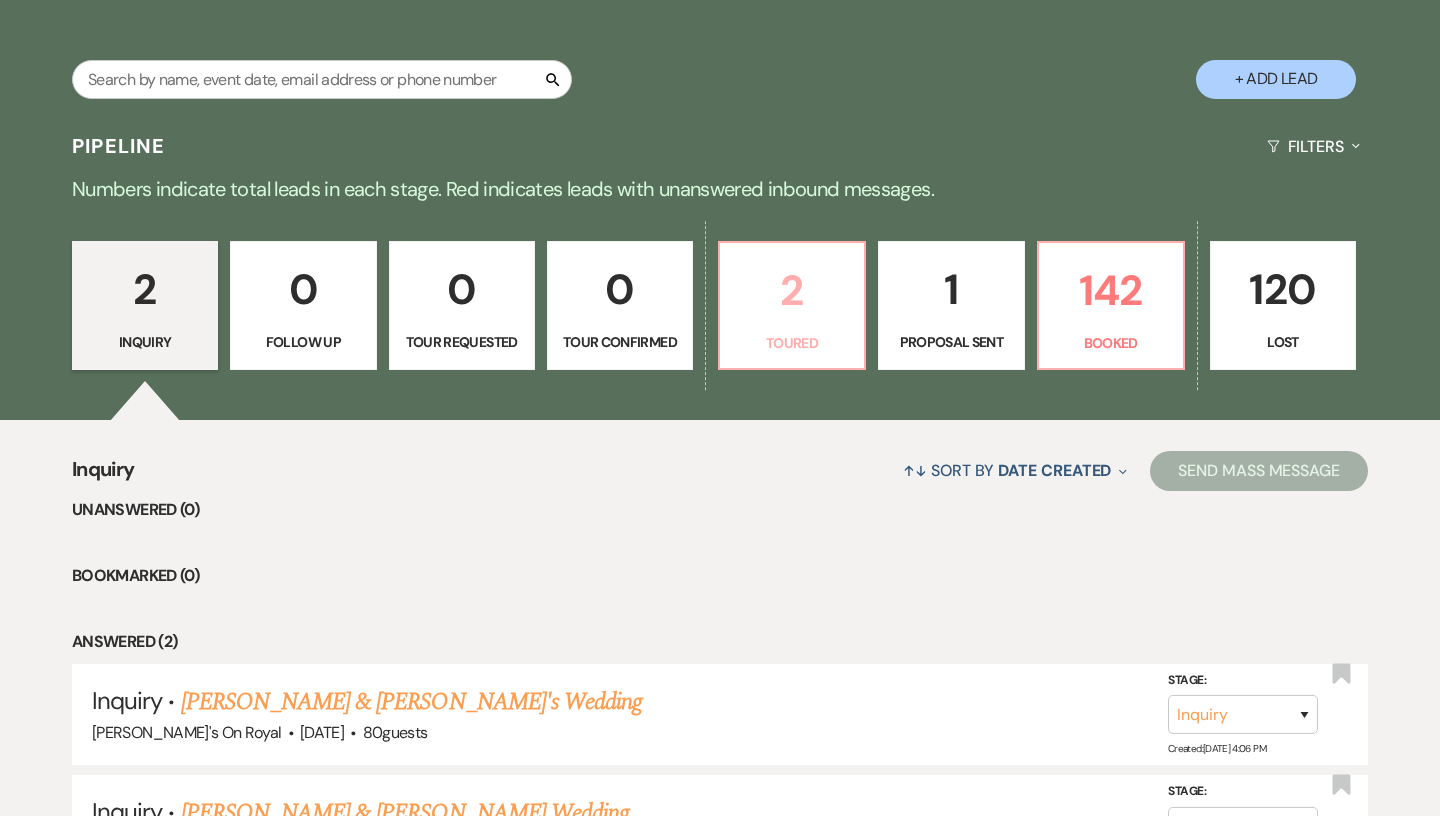 click on "Toured" at bounding box center (792, 343) 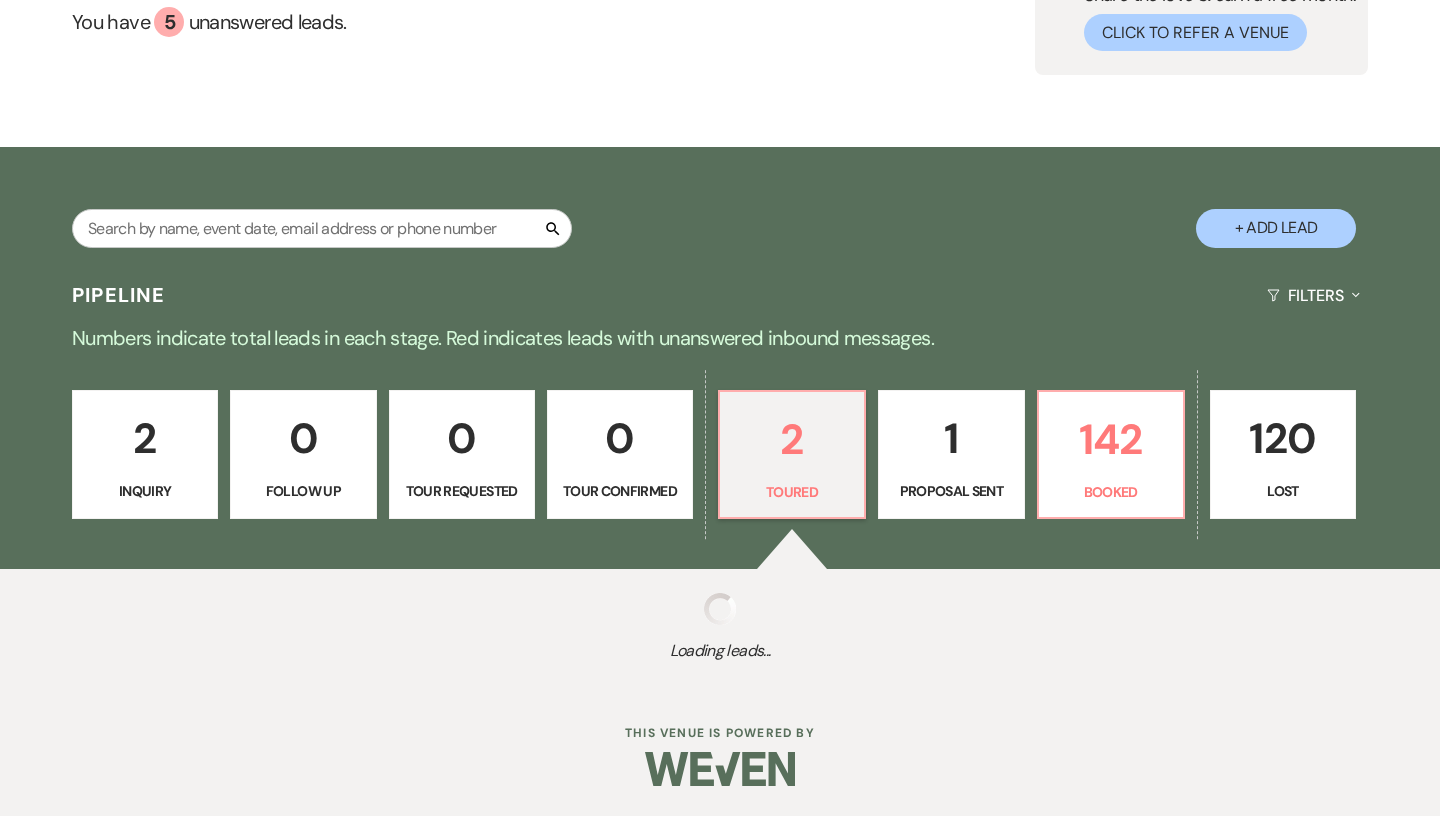 select on "5" 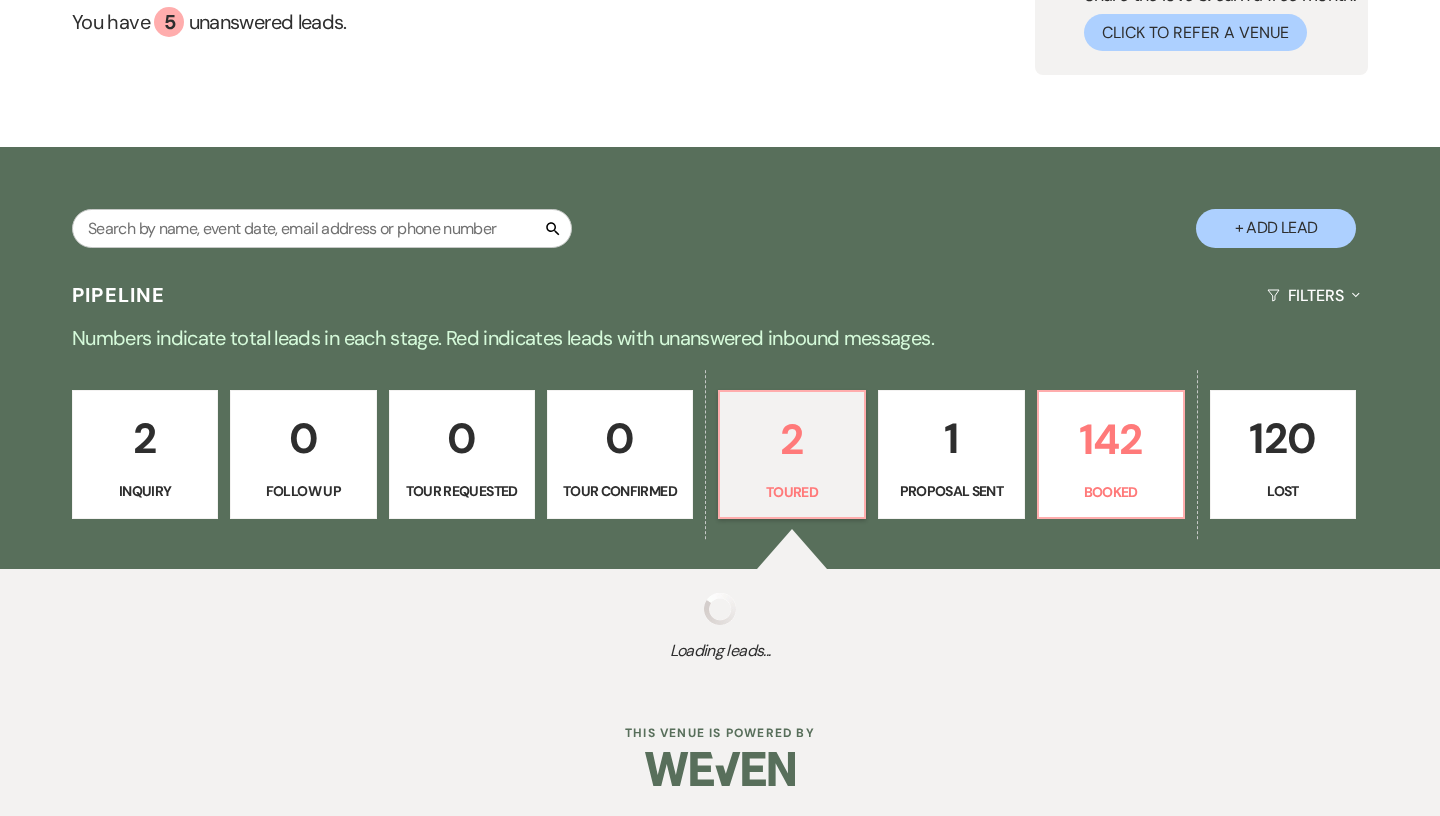 select on "5" 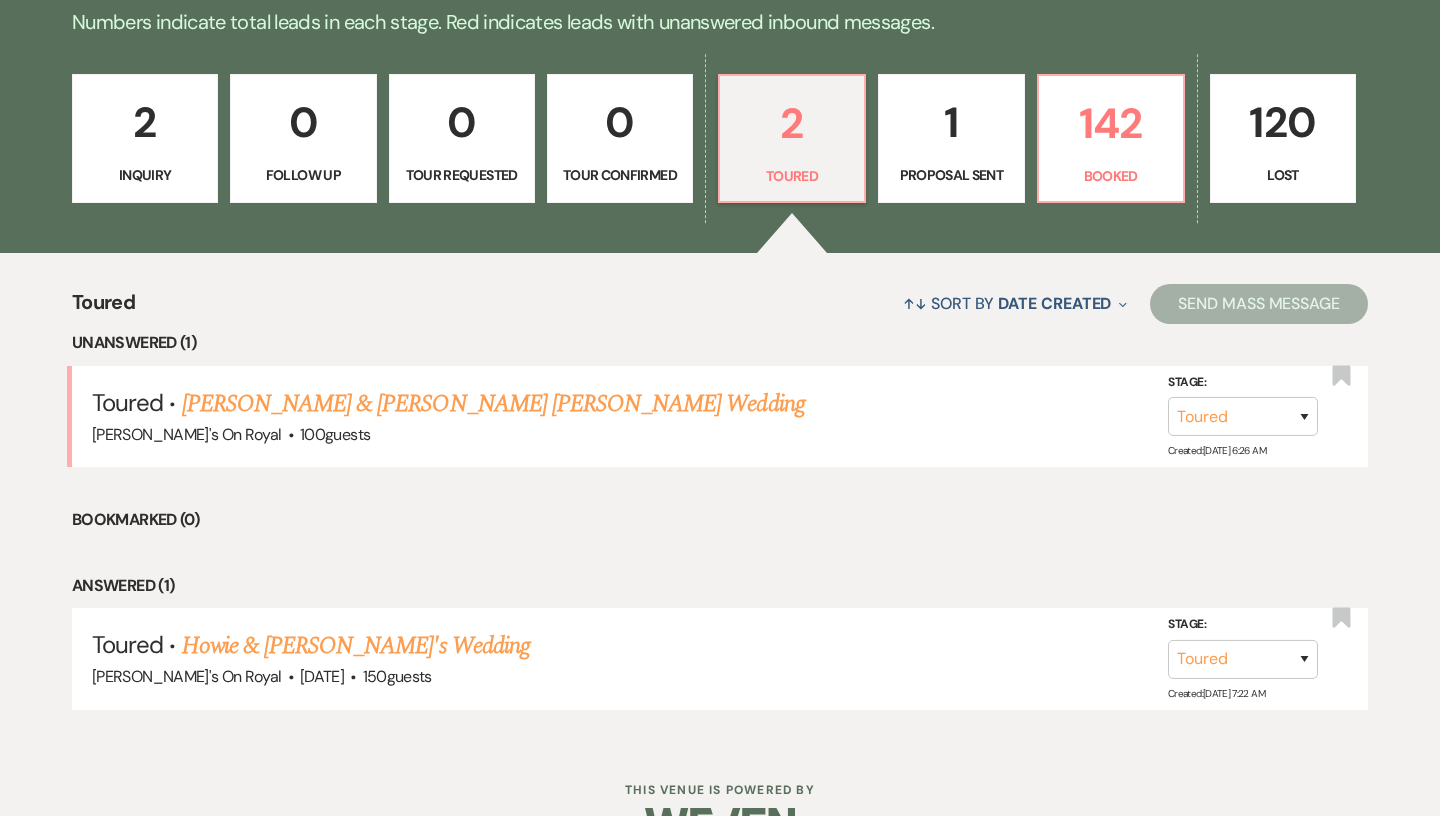 scroll, scrollTop: 574, scrollLeft: 0, axis: vertical 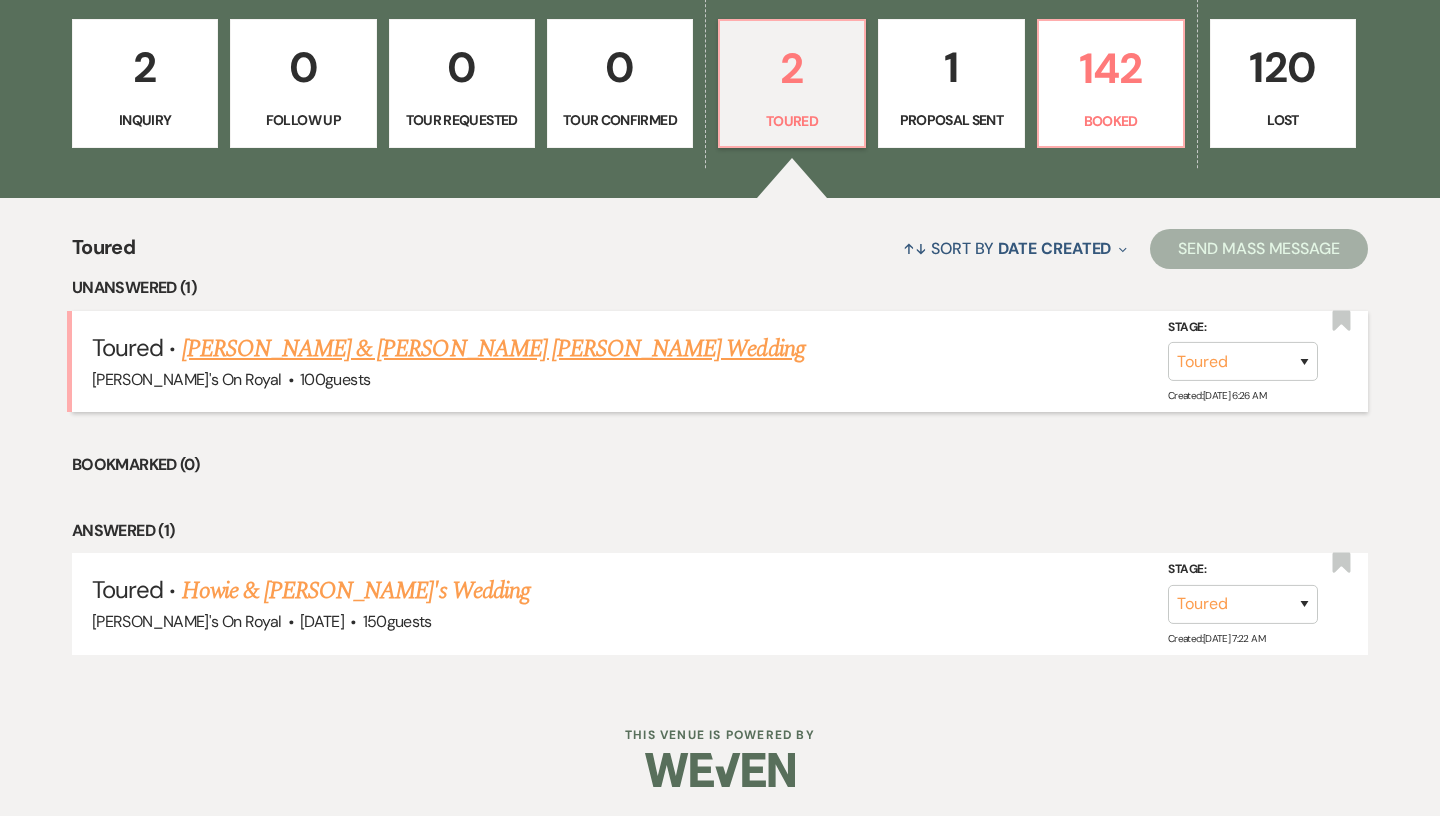 click on "[PERSON_NAME] & [PERSON_NAME] [PERSON_NAME] Wedding" at bounding box center (493, 349) 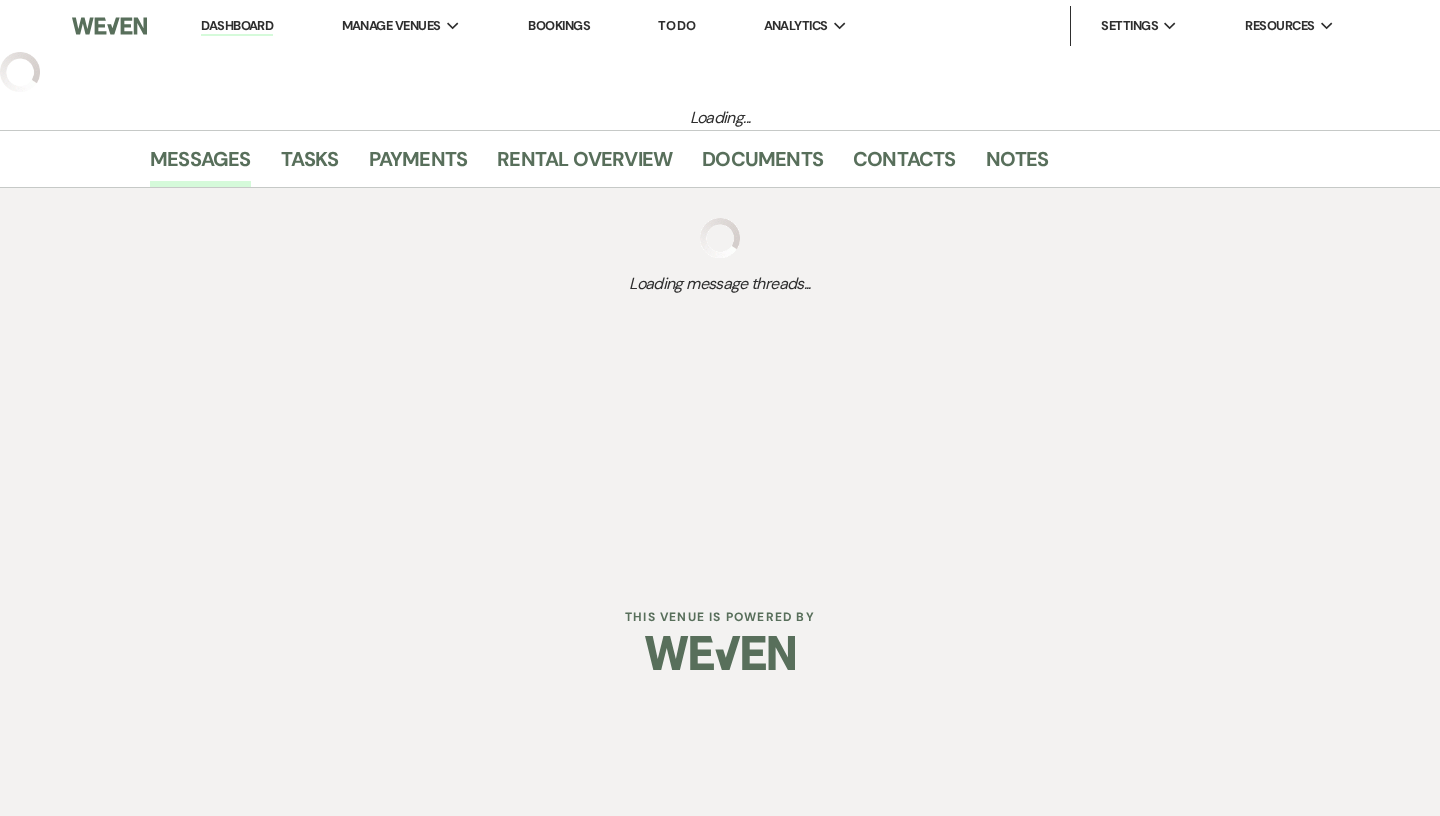select on "5" 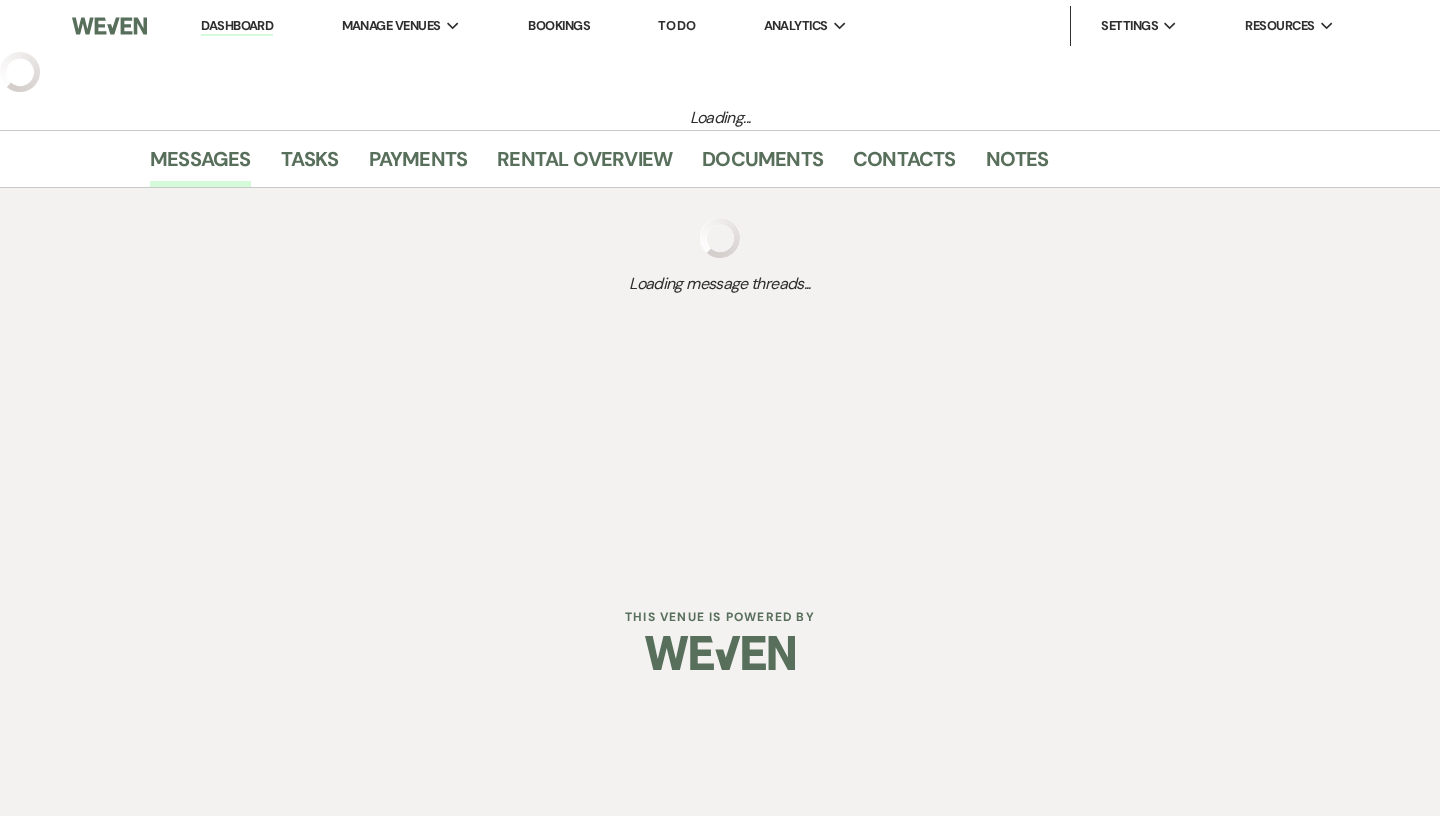 select on "5" 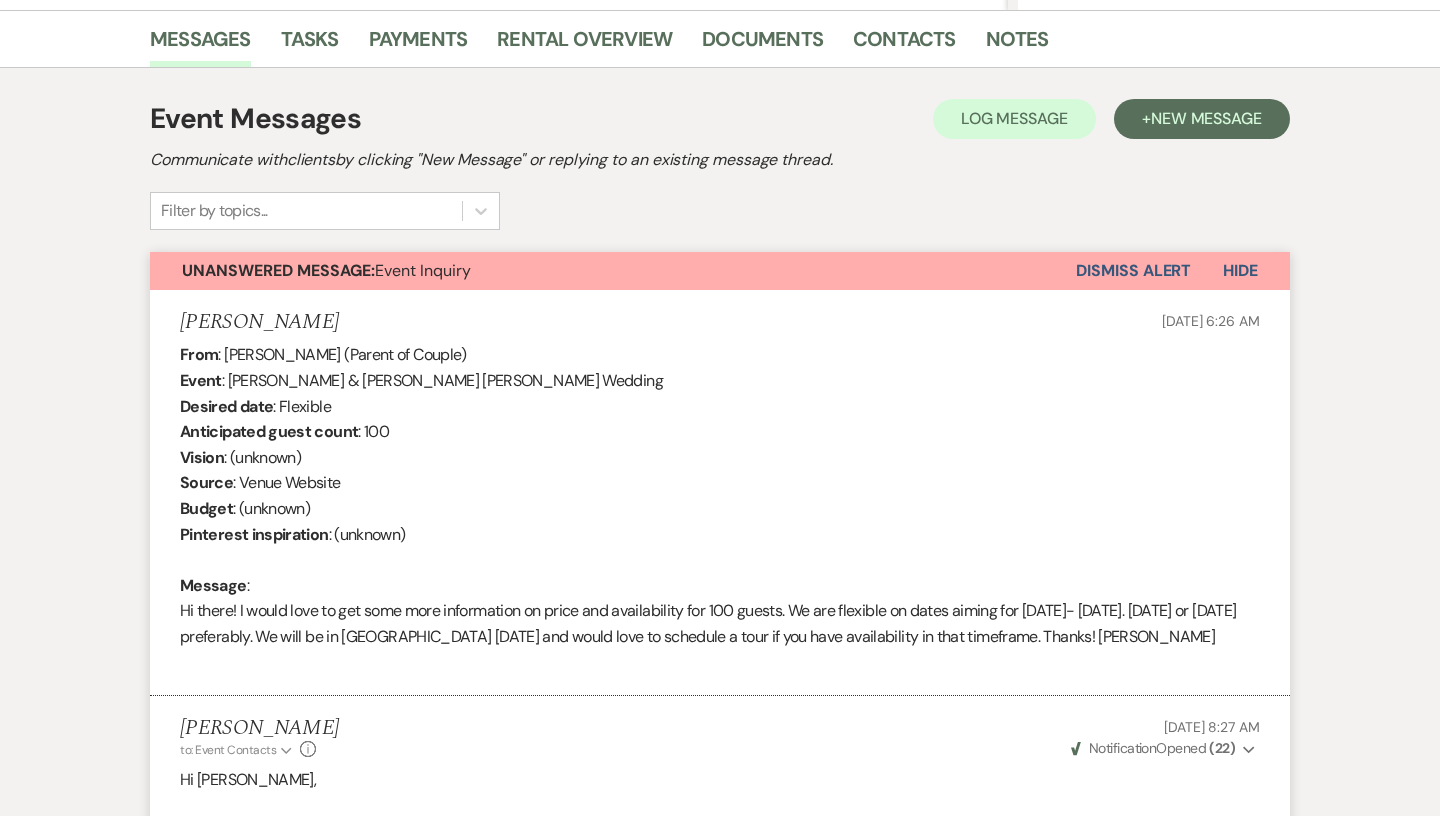 scroll, scrollTop: 0, scrollLeft: 0, axis: both 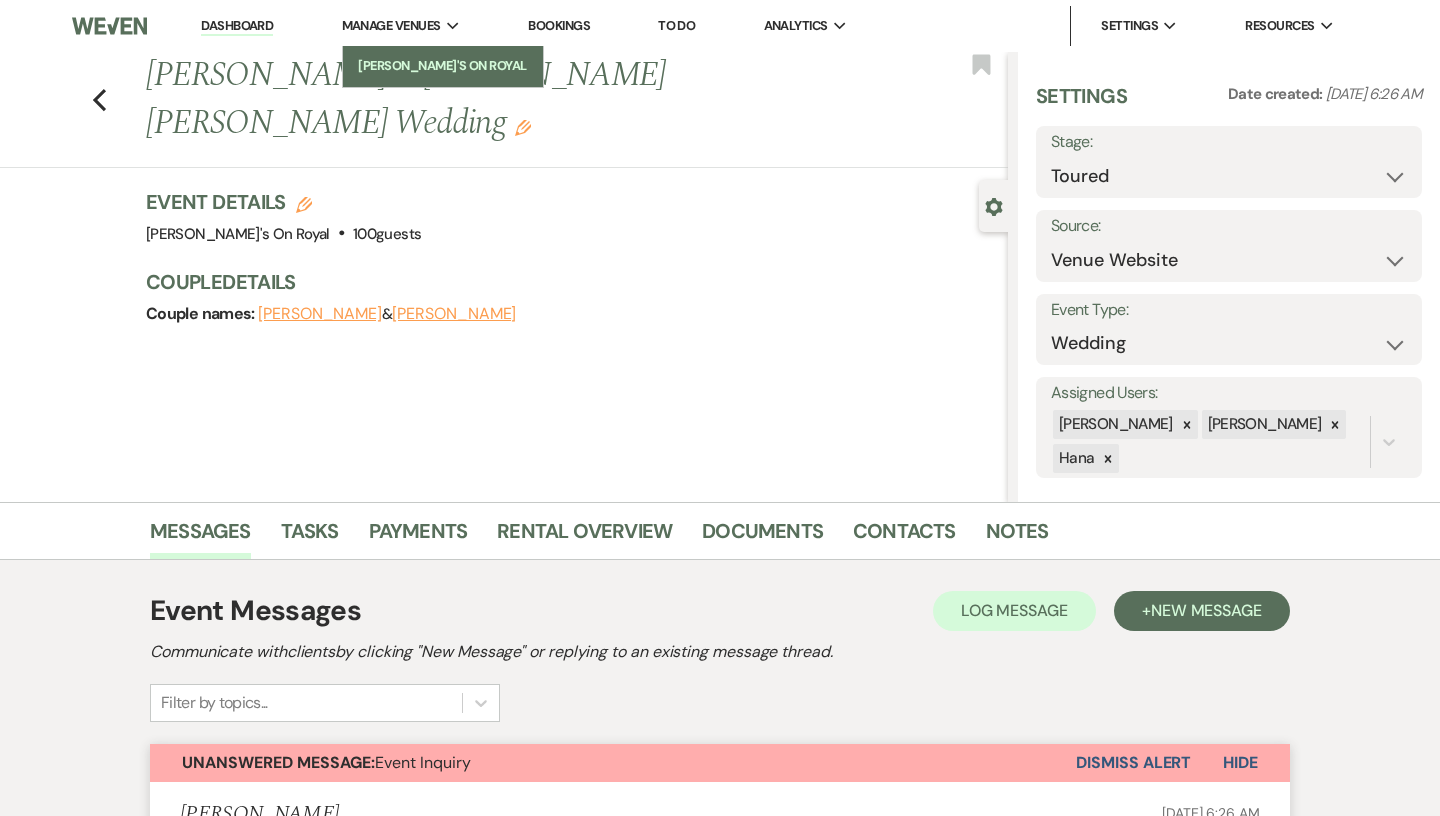 click on "[PERSON_NAME]'s On Royal" at bounding box center (443, 66) 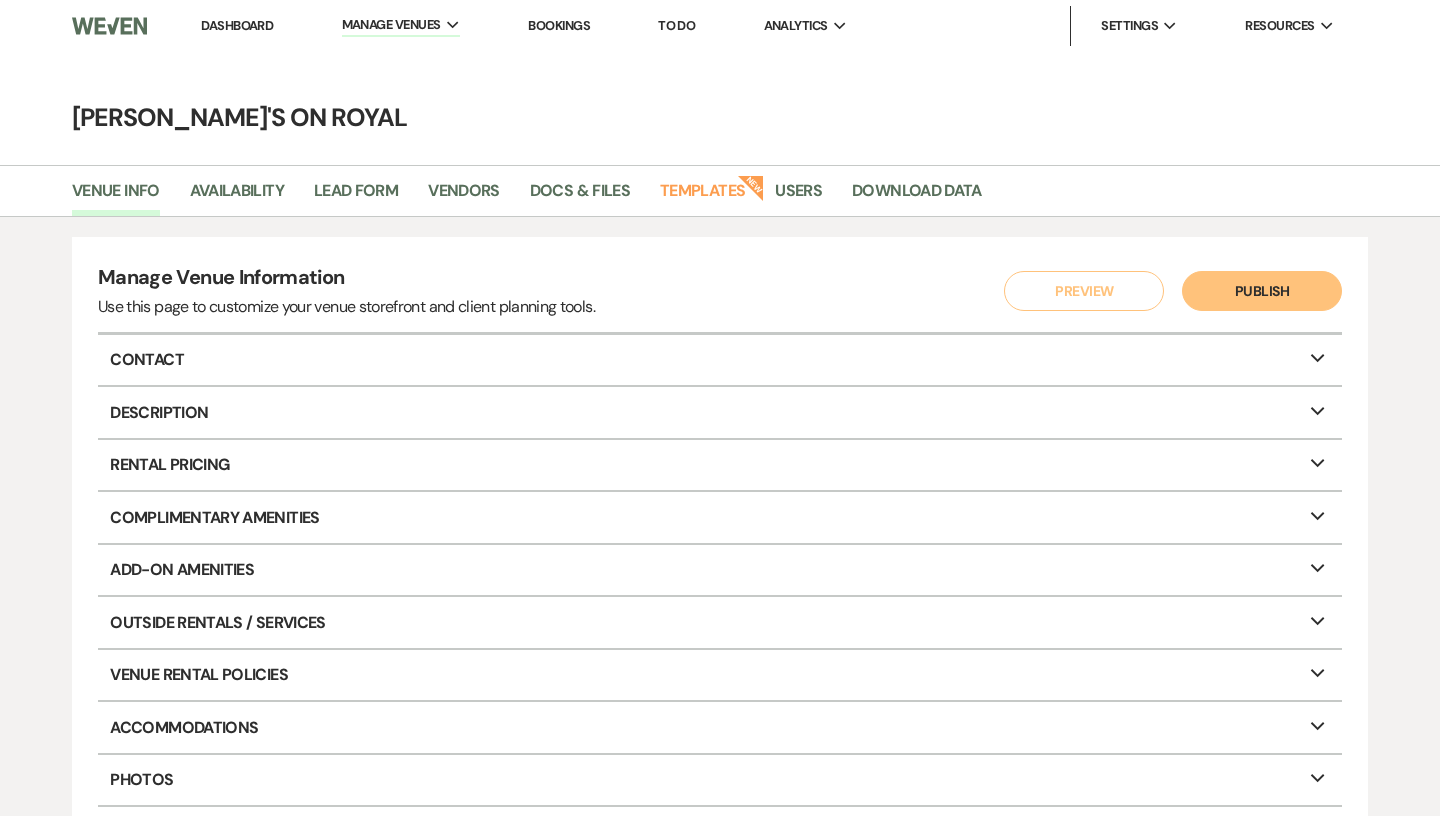 click on "Dashboard" at bounding box center (237, 25) 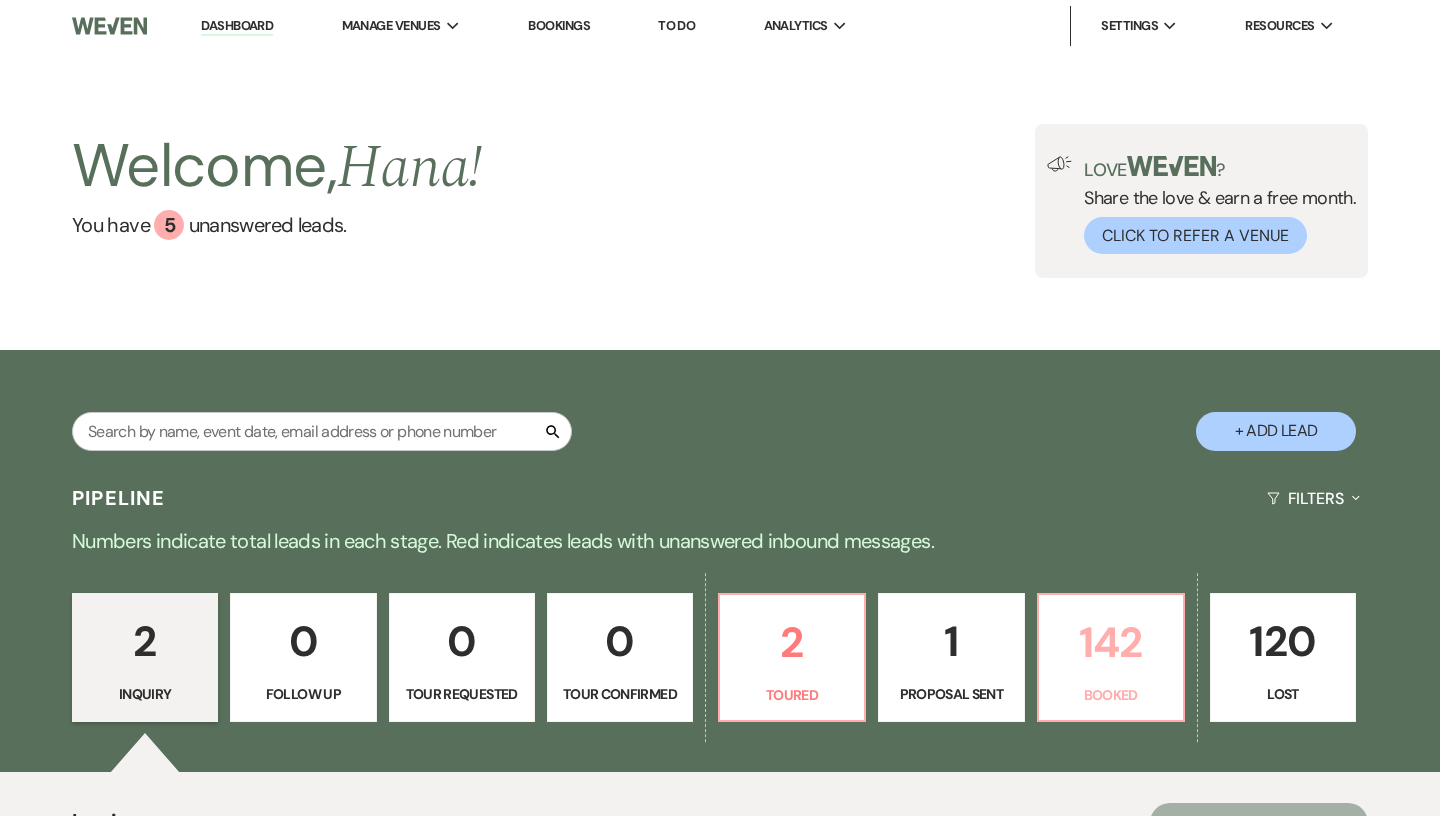 click on "142" at bounding box center [1111, 642] 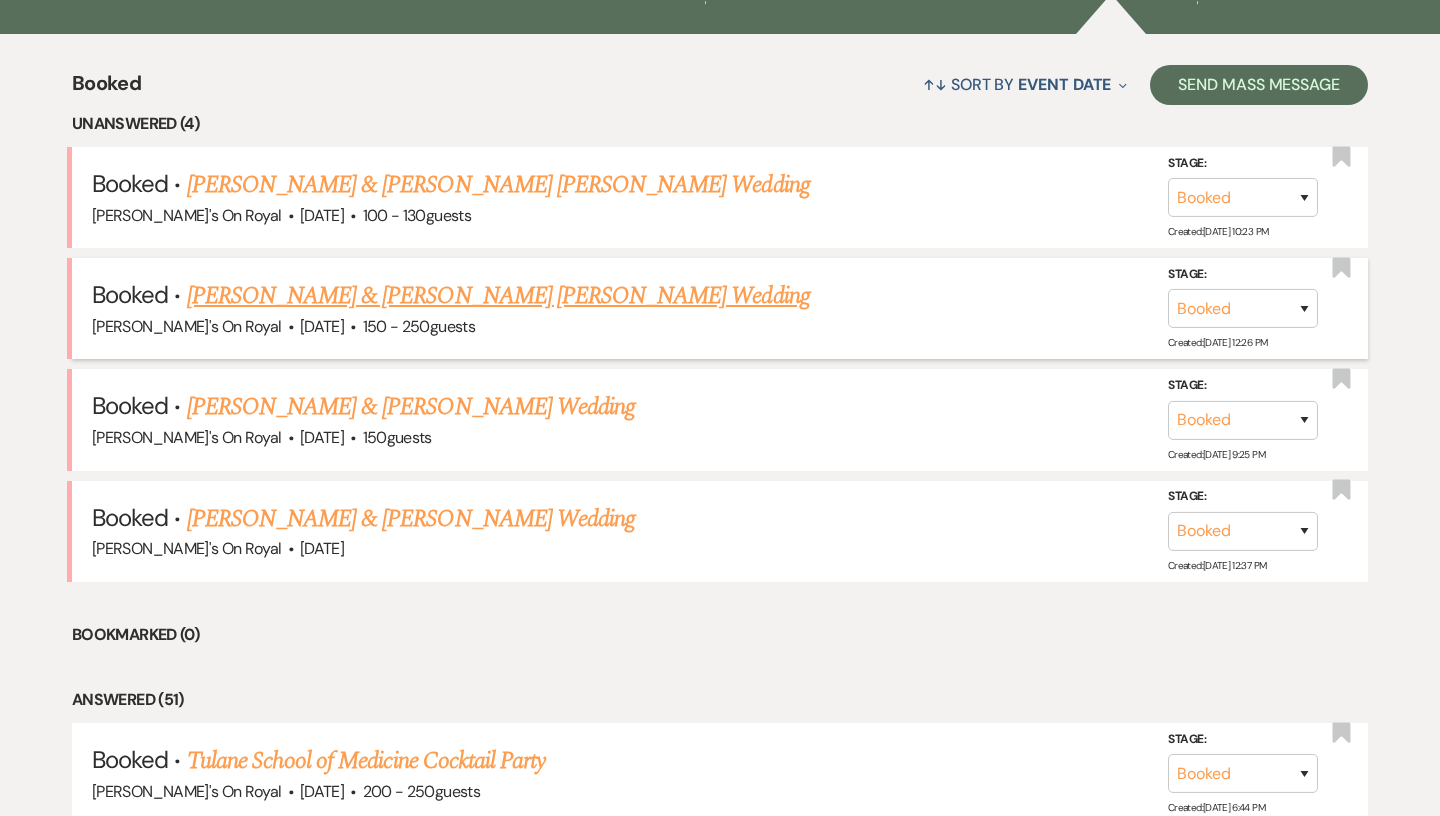 scroll, scrollTop: 739, scrollLeft: 0, axis: vertical 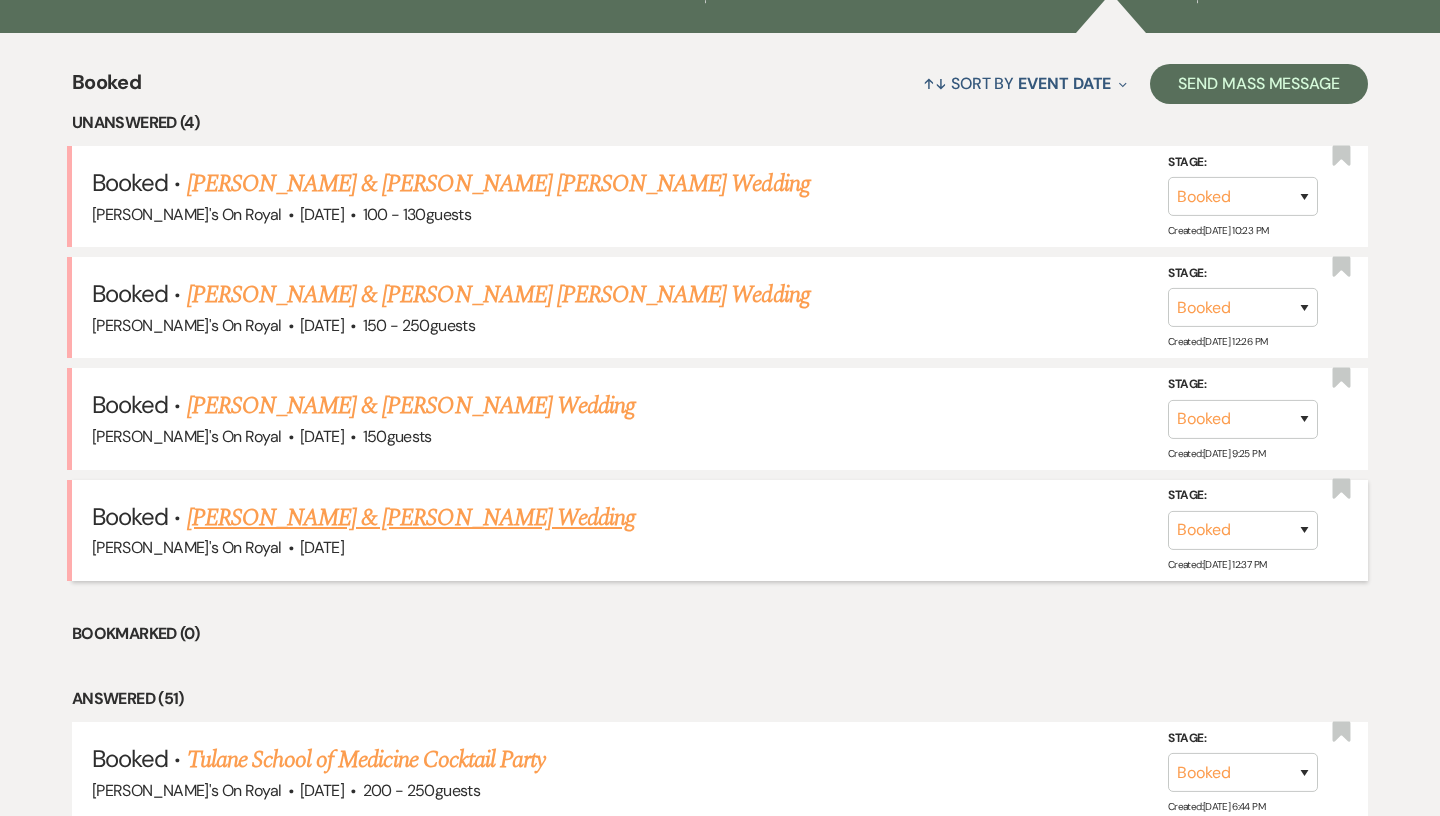 click on "[PERSON_NAME] & [PERSON_NAME] Wedding" at bounding box center (411, 518) 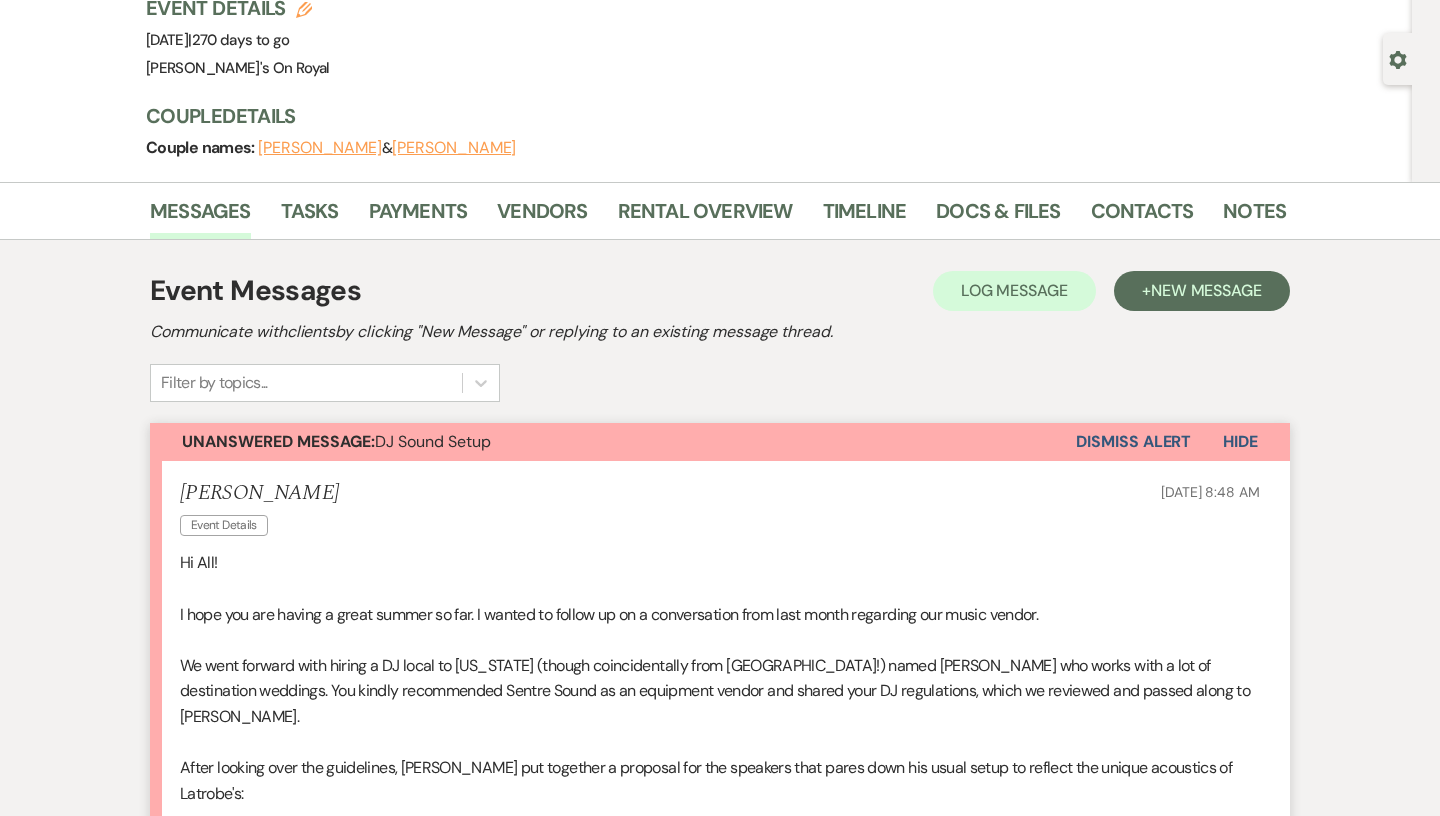 scroll, scrollTop: 0, scrollLeft: 0, axis: both 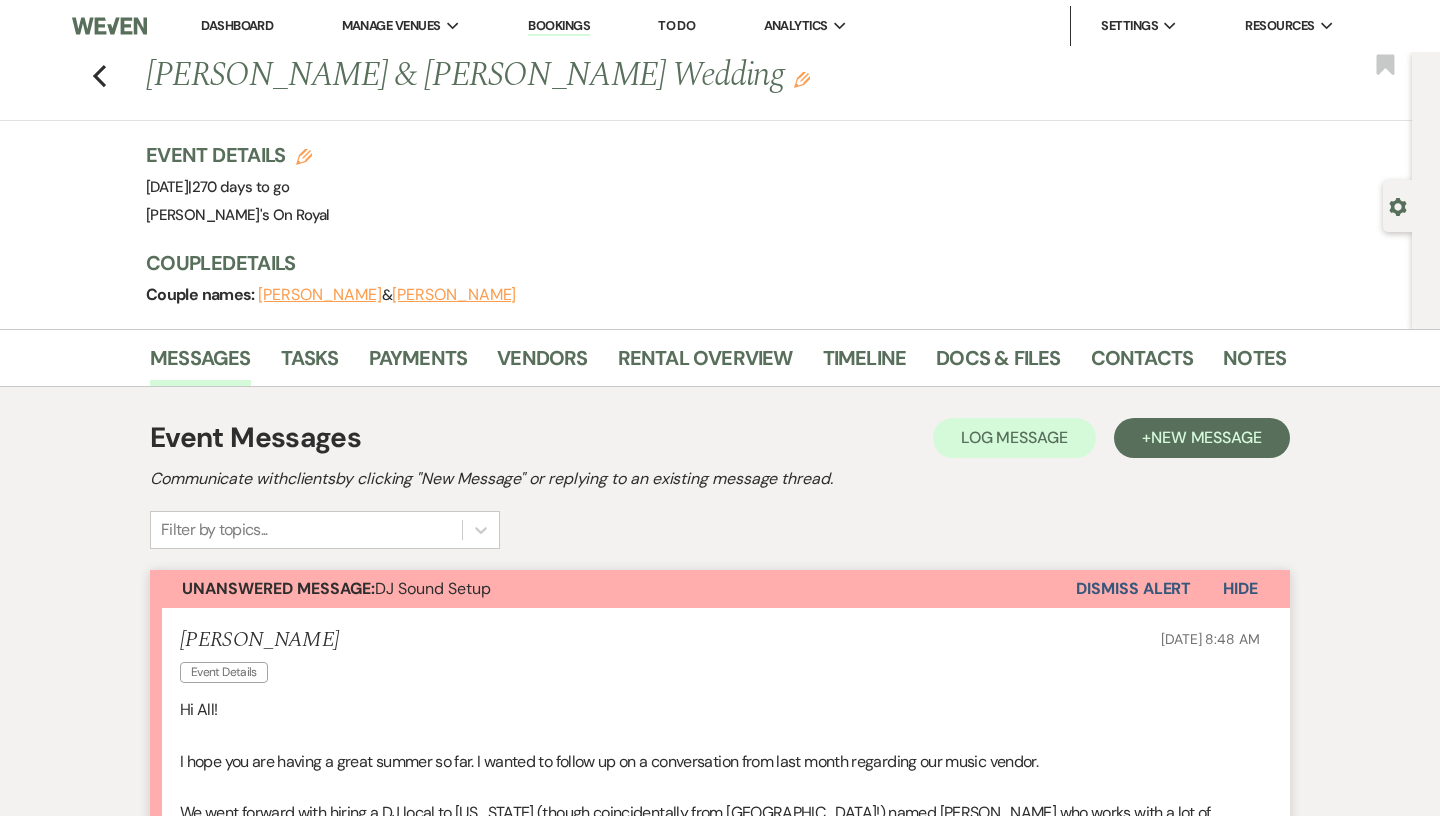 click on "Previous [PERSON_NAME] & [PERSON_NAME] Wedding Edit Bookmark" at bounding box center [701, 86] 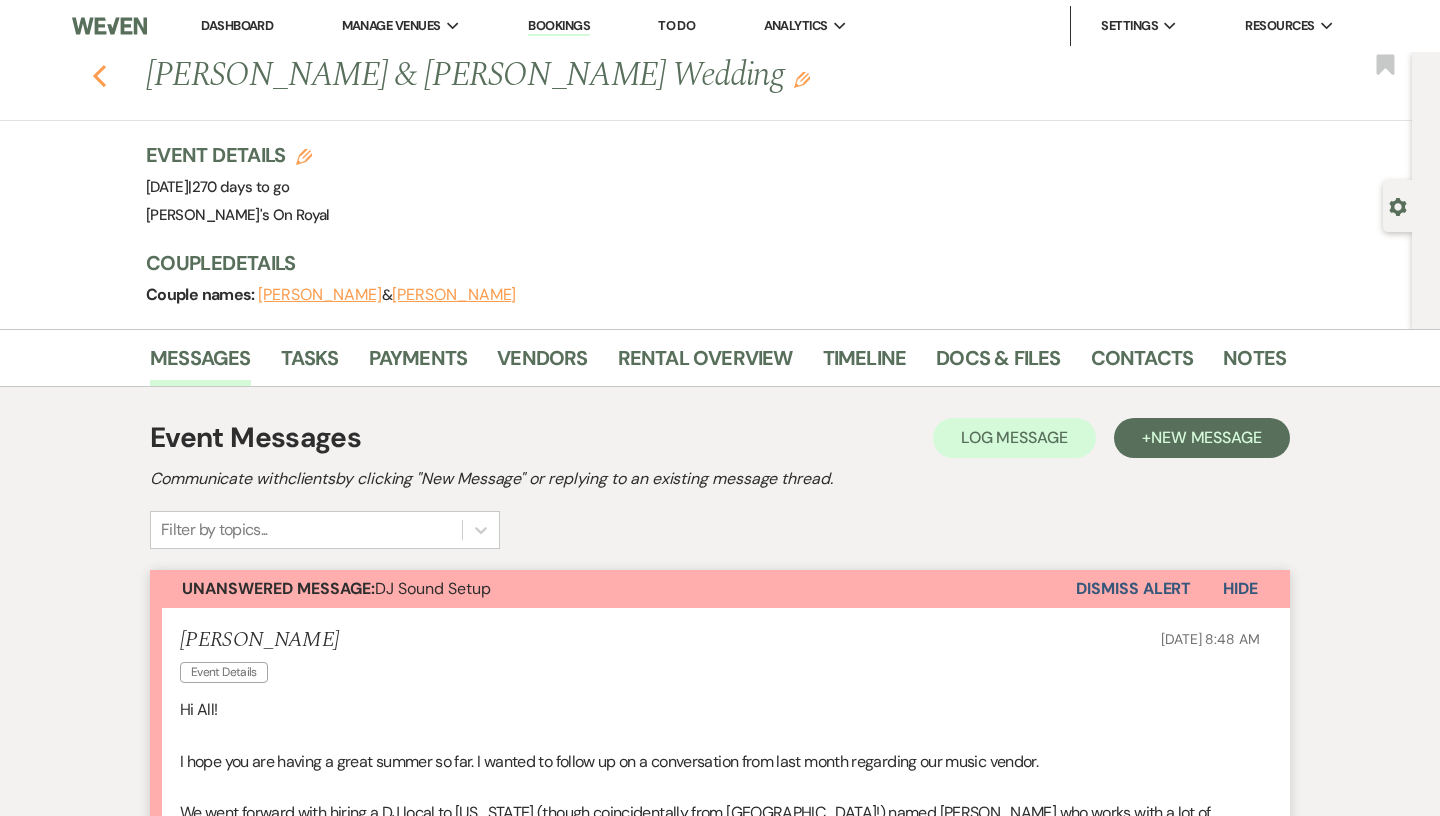 click on "Previous" 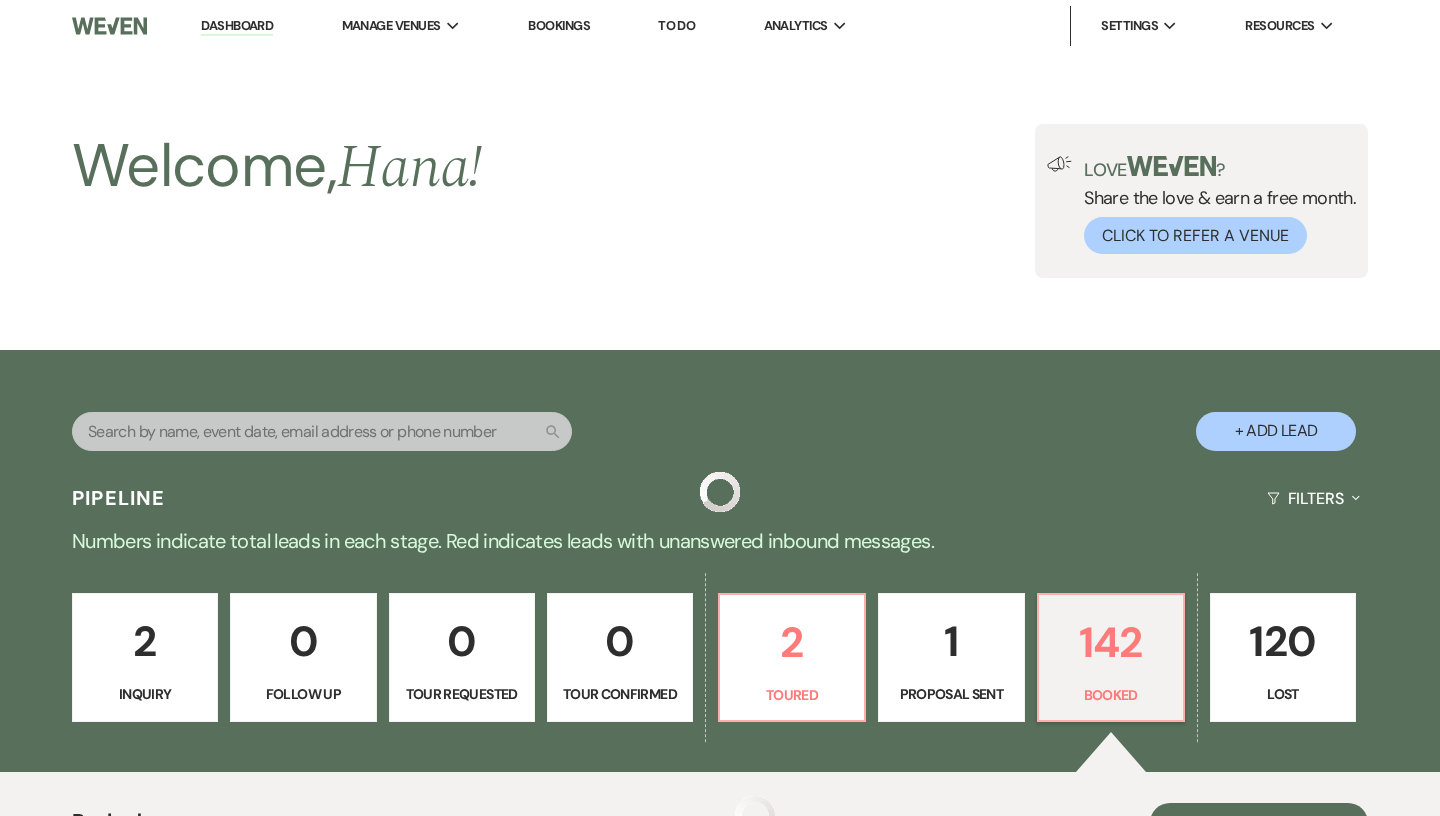scroll, scrollTop: 739, scrollLeft: 0, axis: vertical 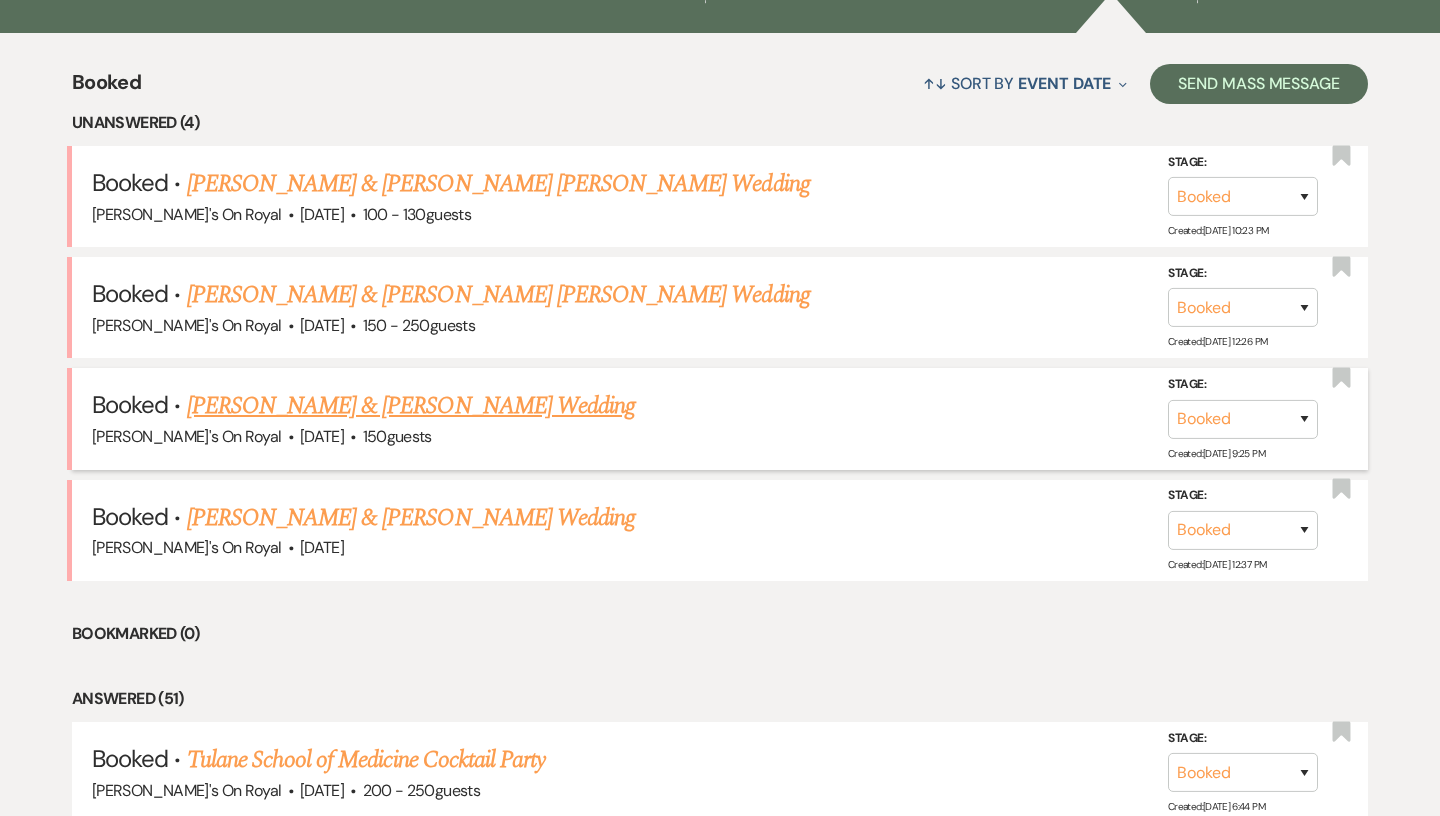 click on "[PERSON_NAME] & [PERSON_NAME] Wedding" at bounding box center [411, 406] 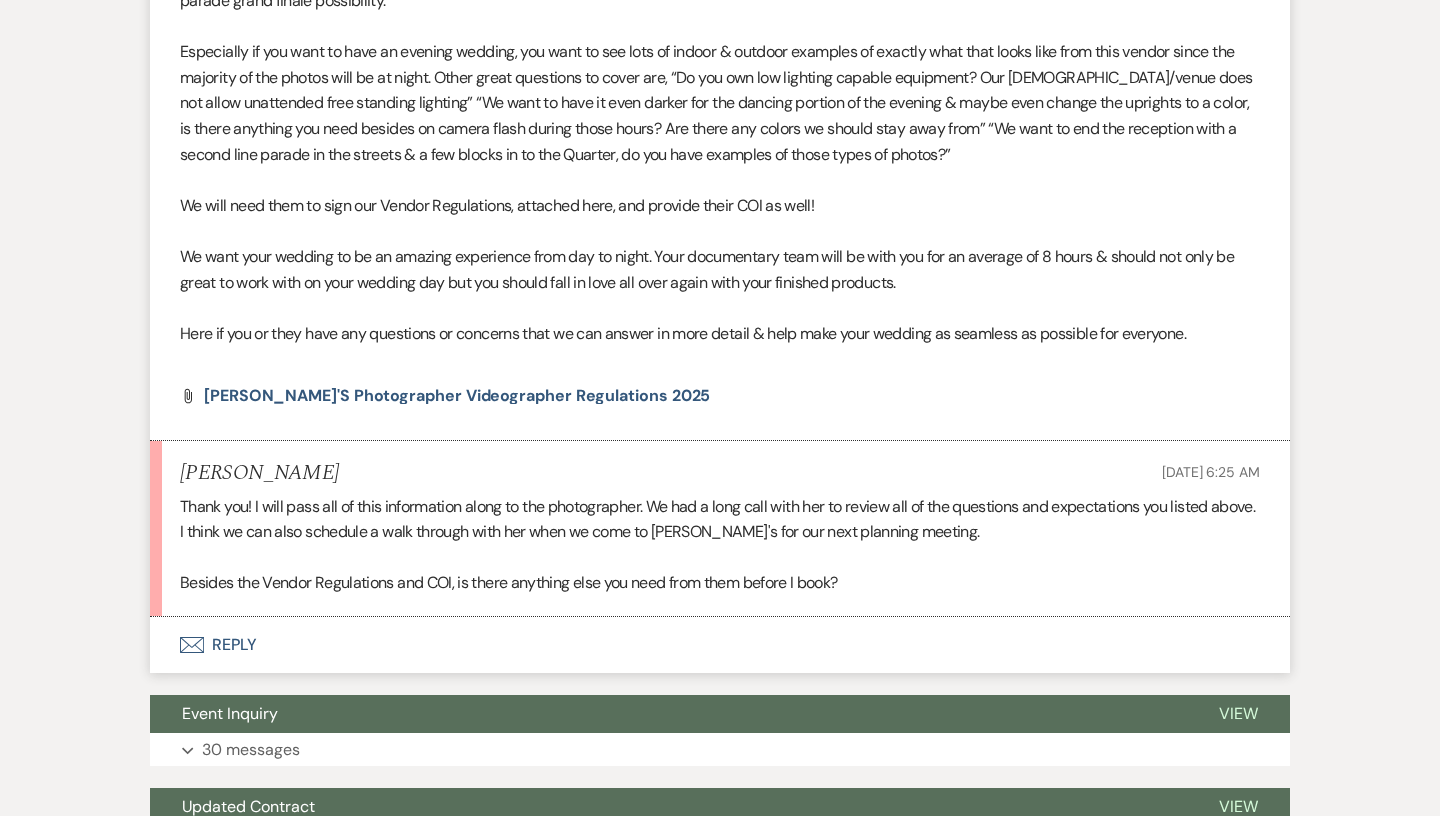 scroll, scrollTop: 2695, scrollLeft: 0, axis: vertical 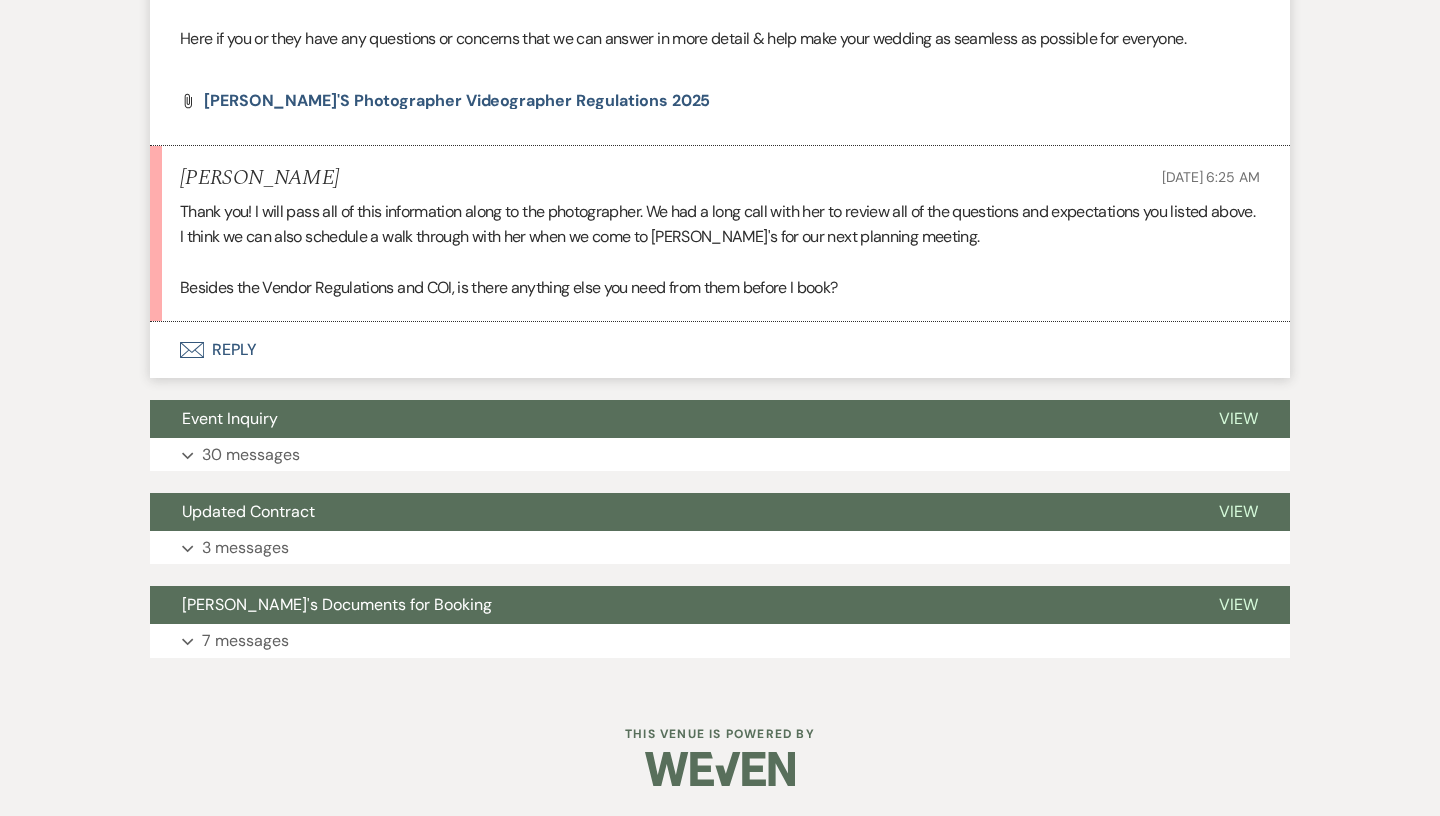 click on "Envelope Reply" at bounding box center (720, 350) 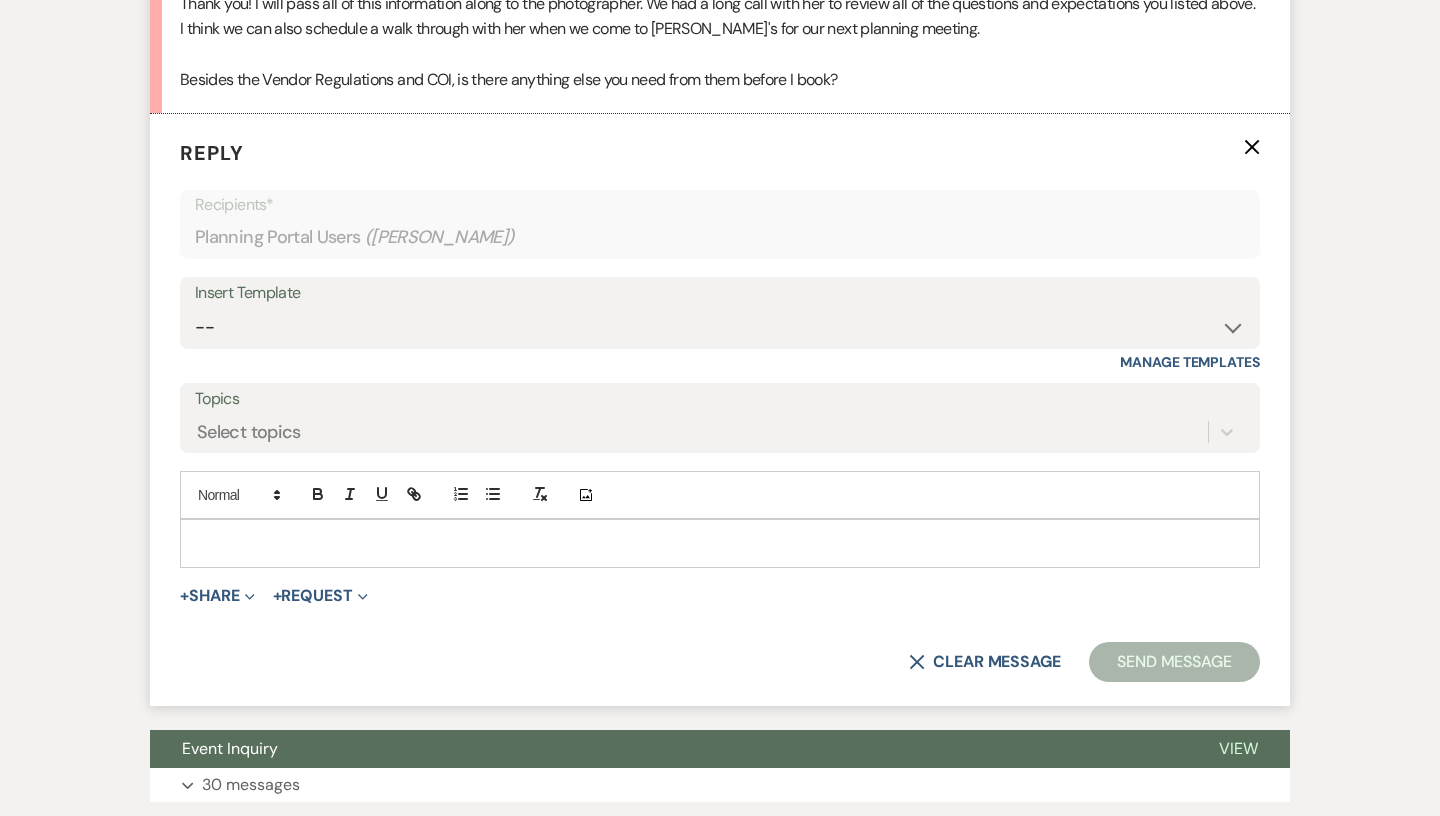 scroll, scrollTop: 2905, scrollLeft: 0, axis: vertical 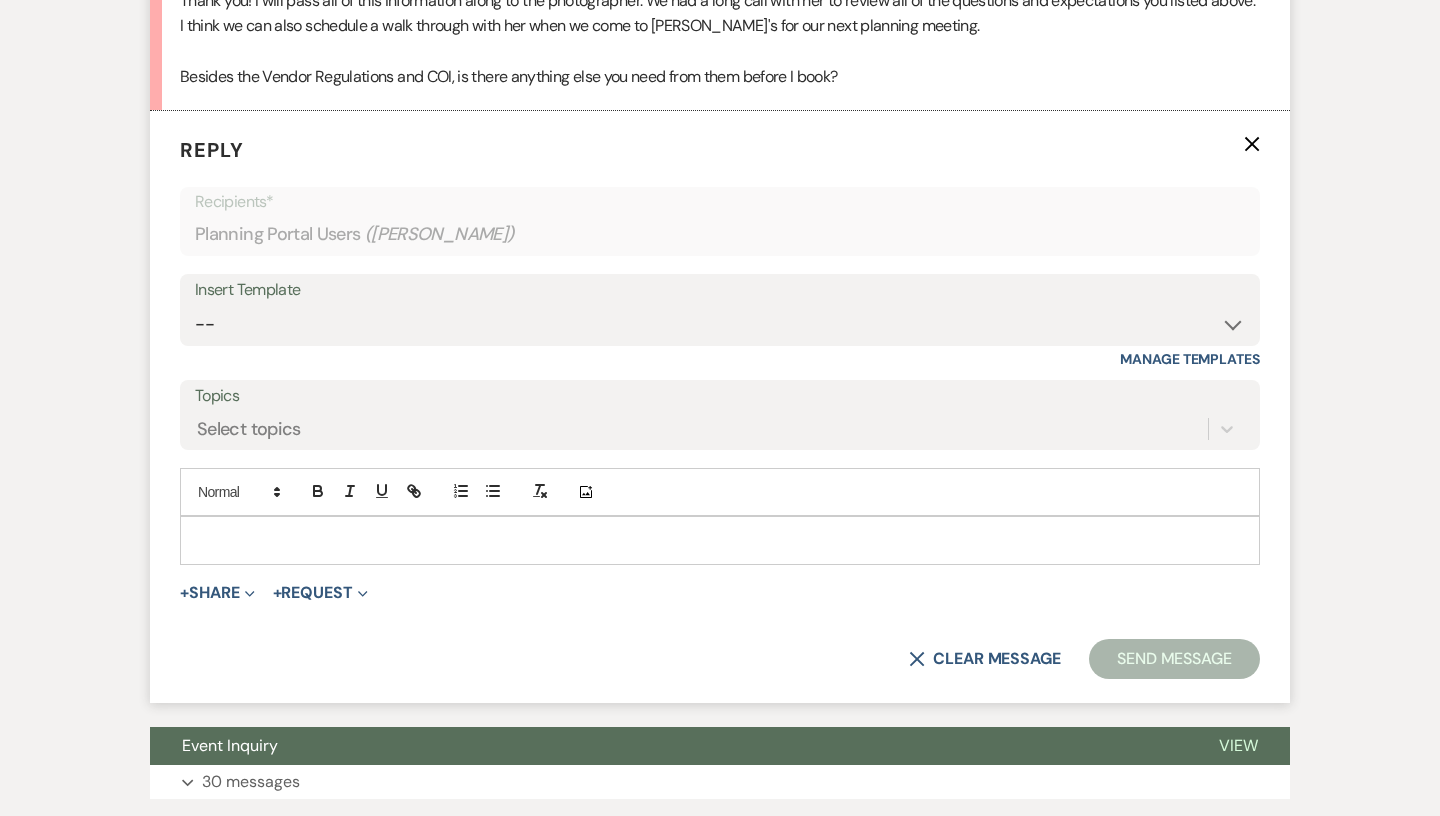 click at bounding box center [720, 540] 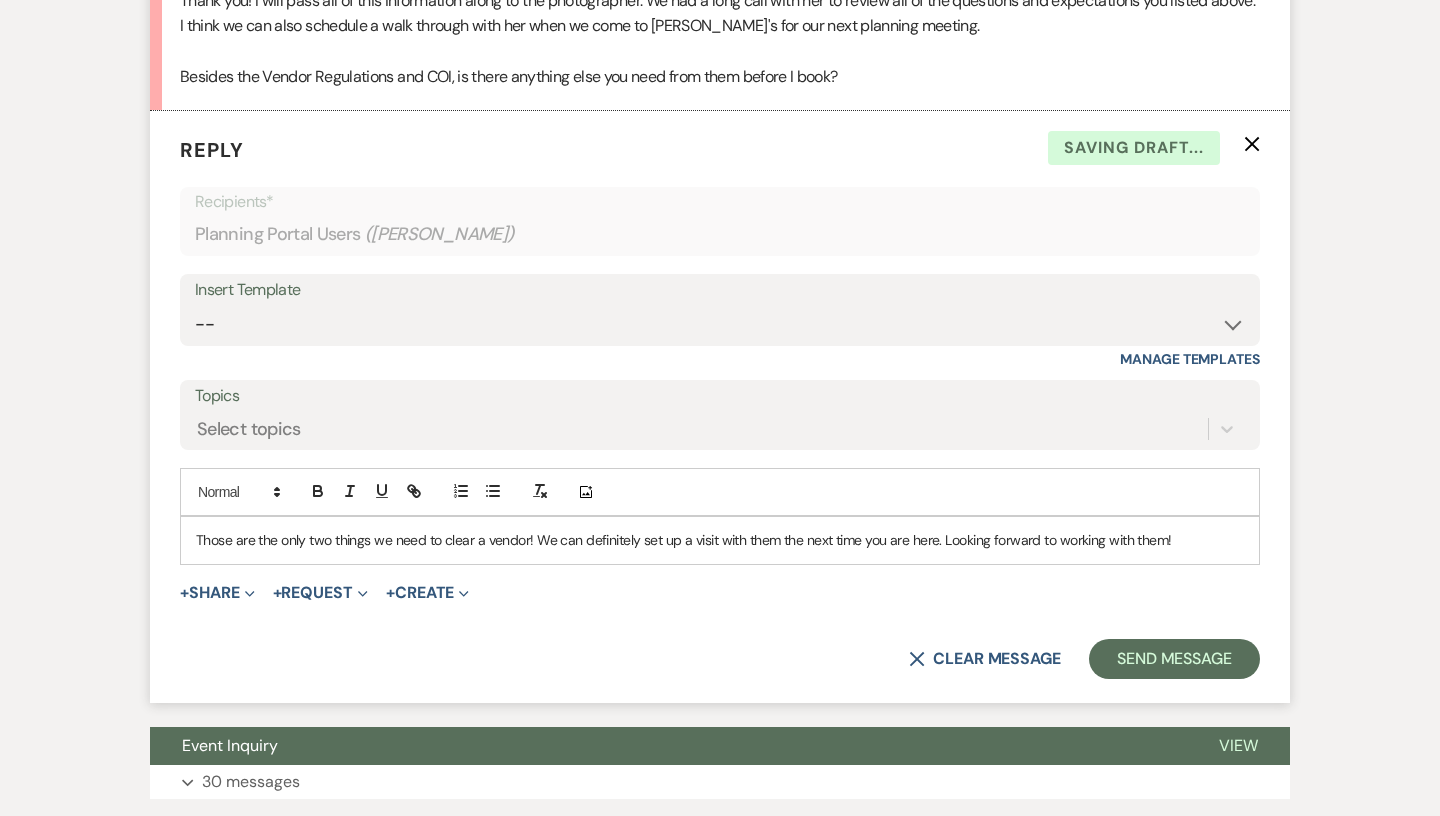 click on "Those are the only two things we need to clear a vendor! We can definitely set up a visit with them the next time you are here. Looking forward to working with them!" at bounding box center (720, 540) 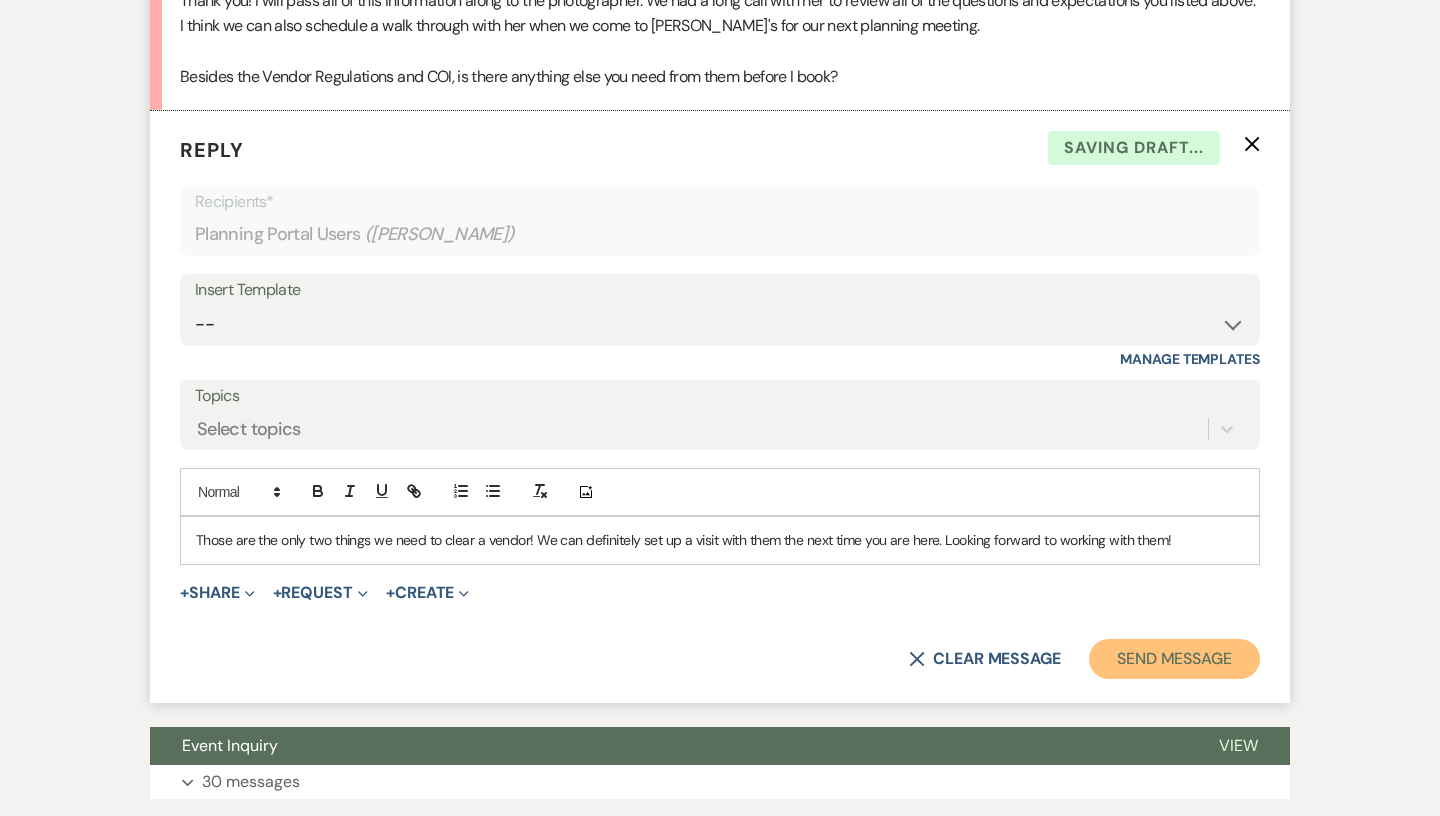 click on "Send Message" at bounding box center [1174, 659] 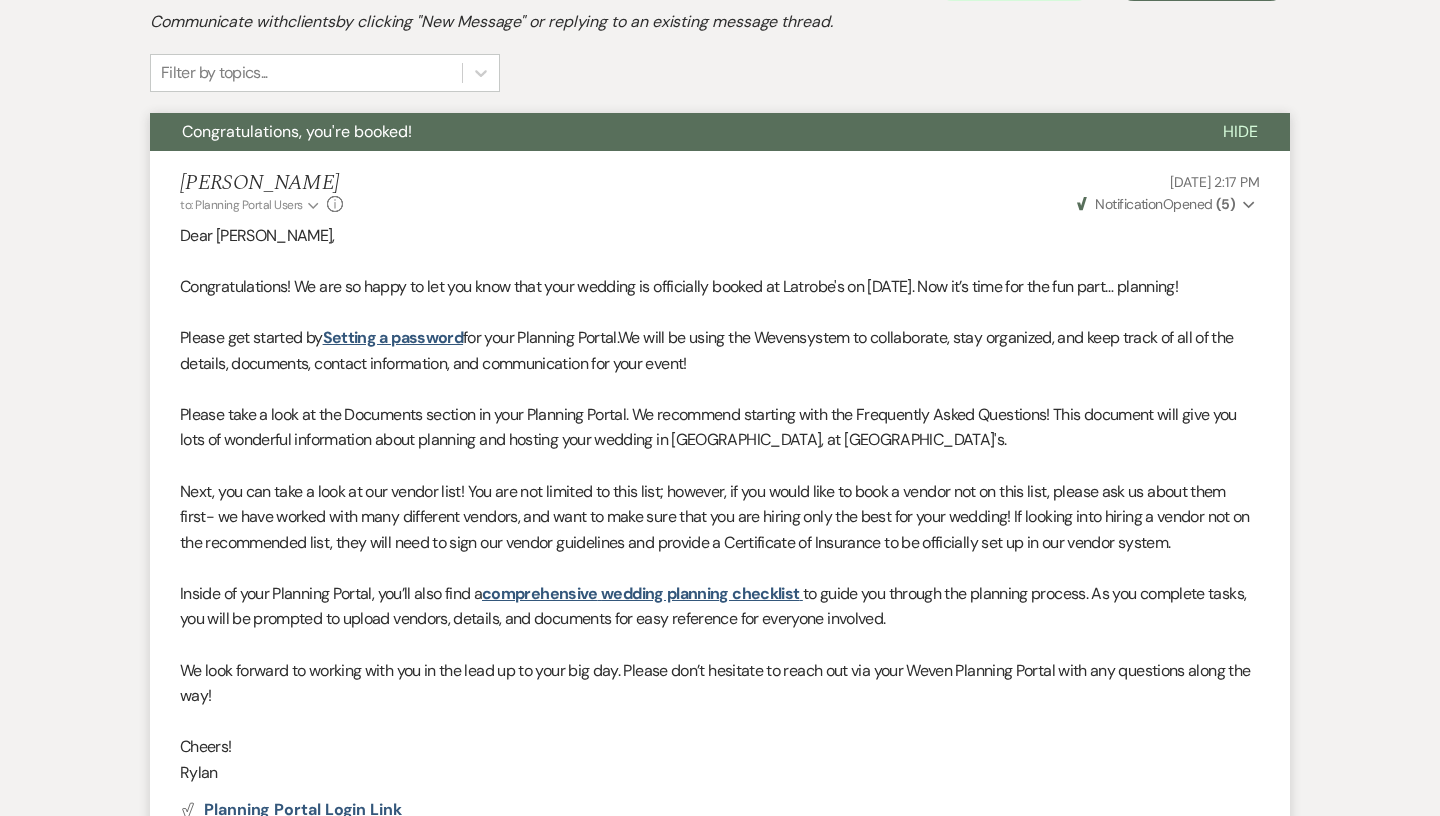 scroll, scrollTop: 0, scrollLeft: 0, axis: both 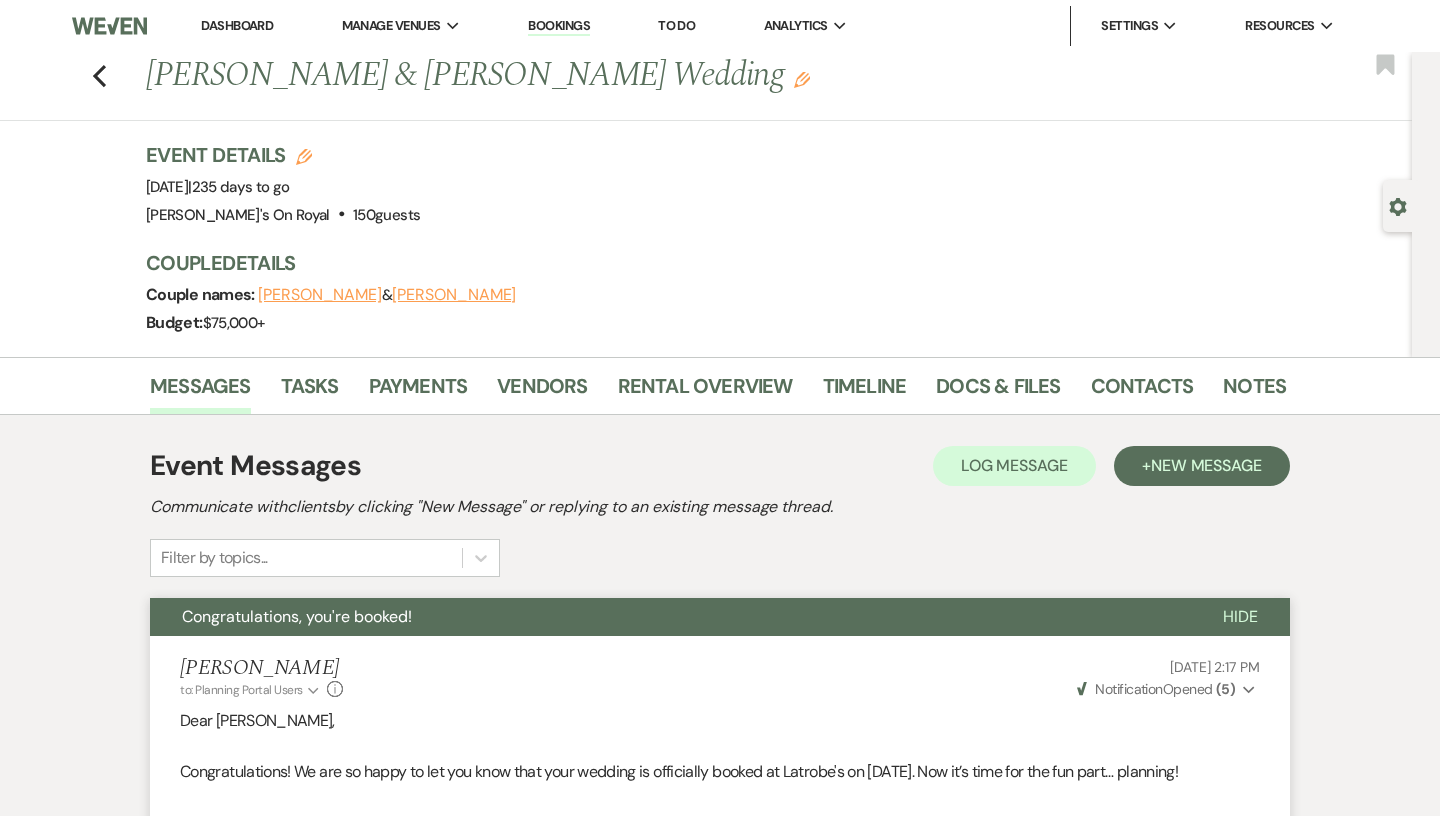 click on "Dashboard" at bounding box center [237, 25] 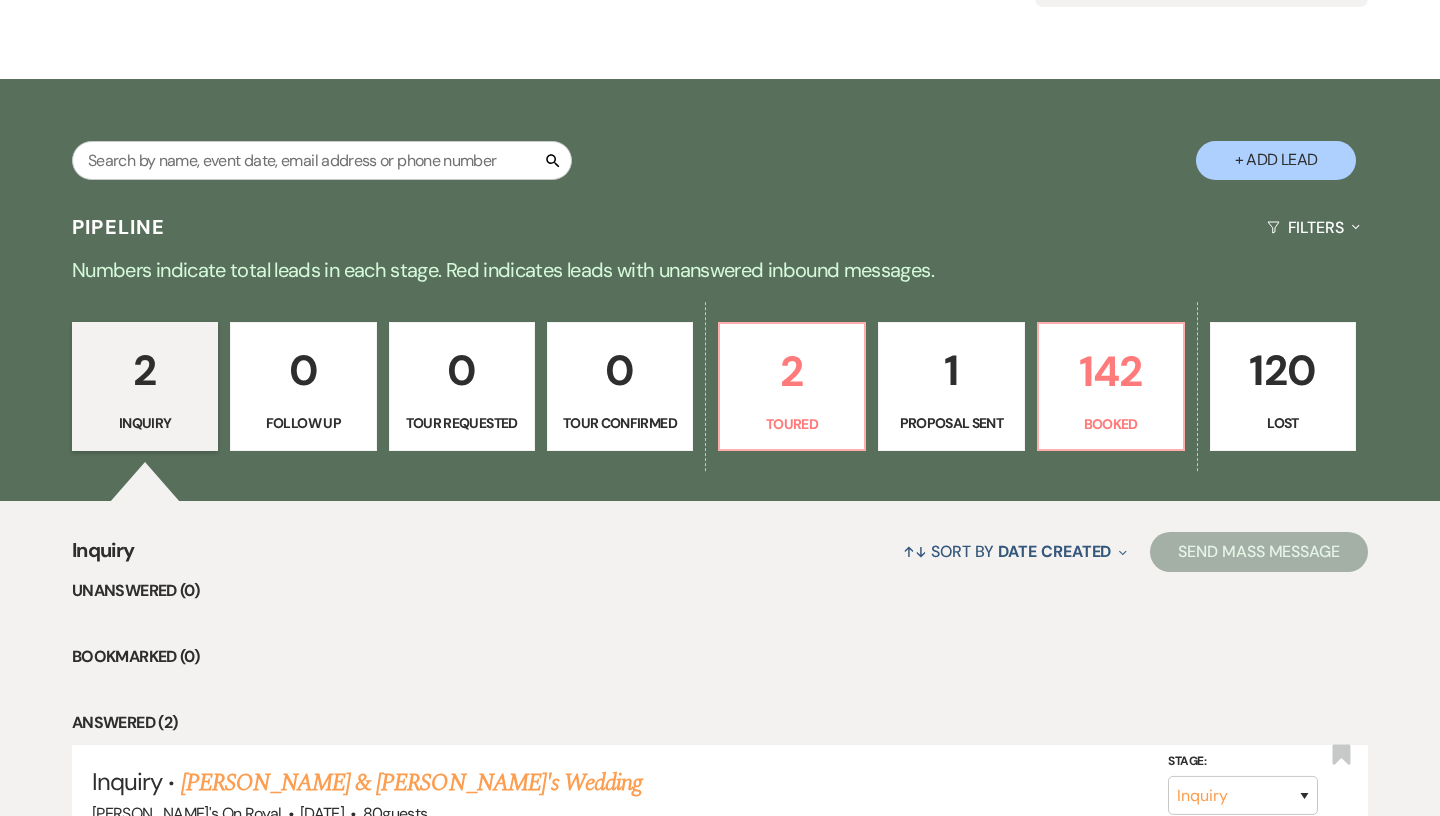 scroll, scrollTop: 306, scrollLeft: 0, axis: vertical 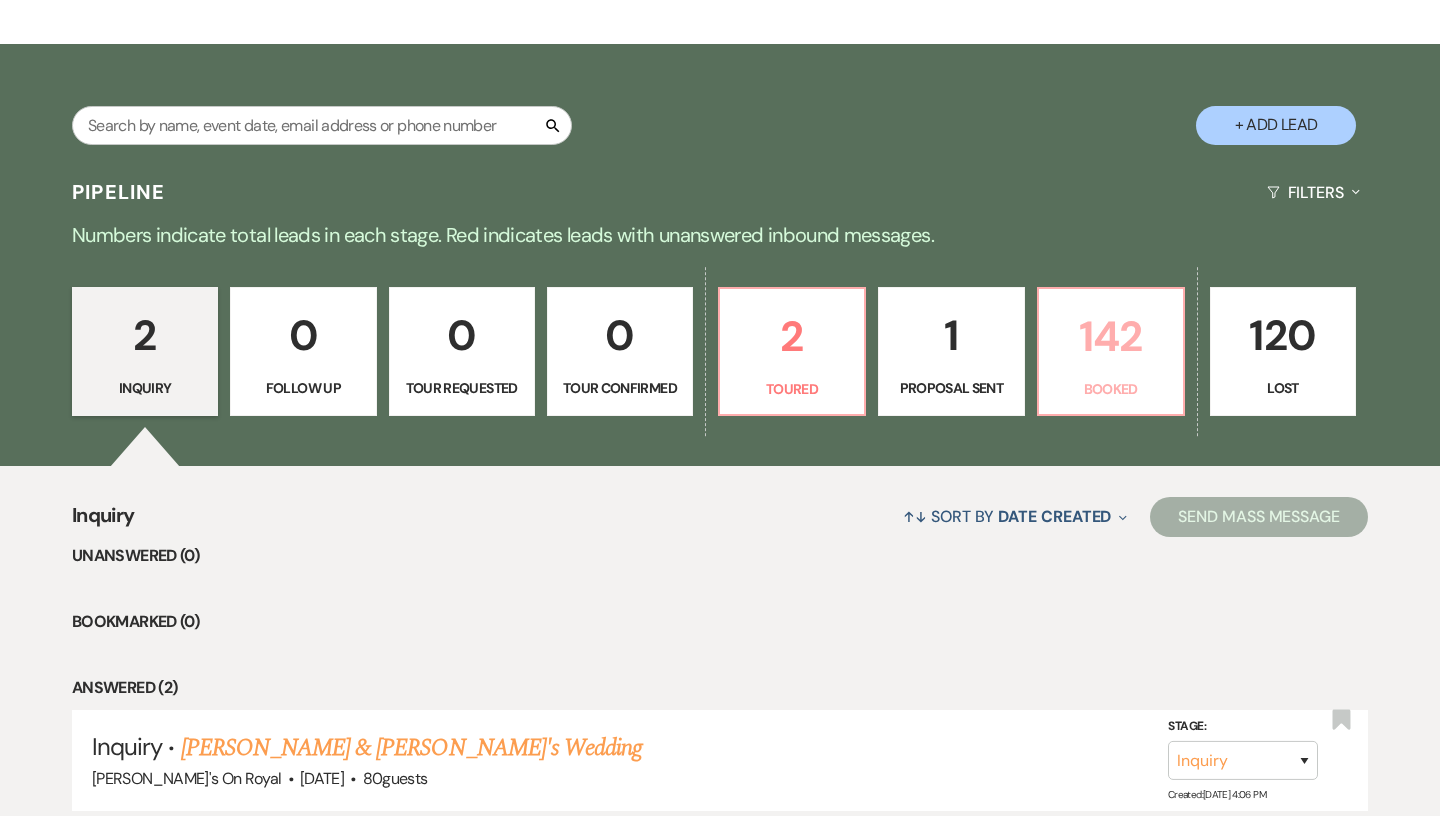 click on "142" at bounding box center (1111, 336) 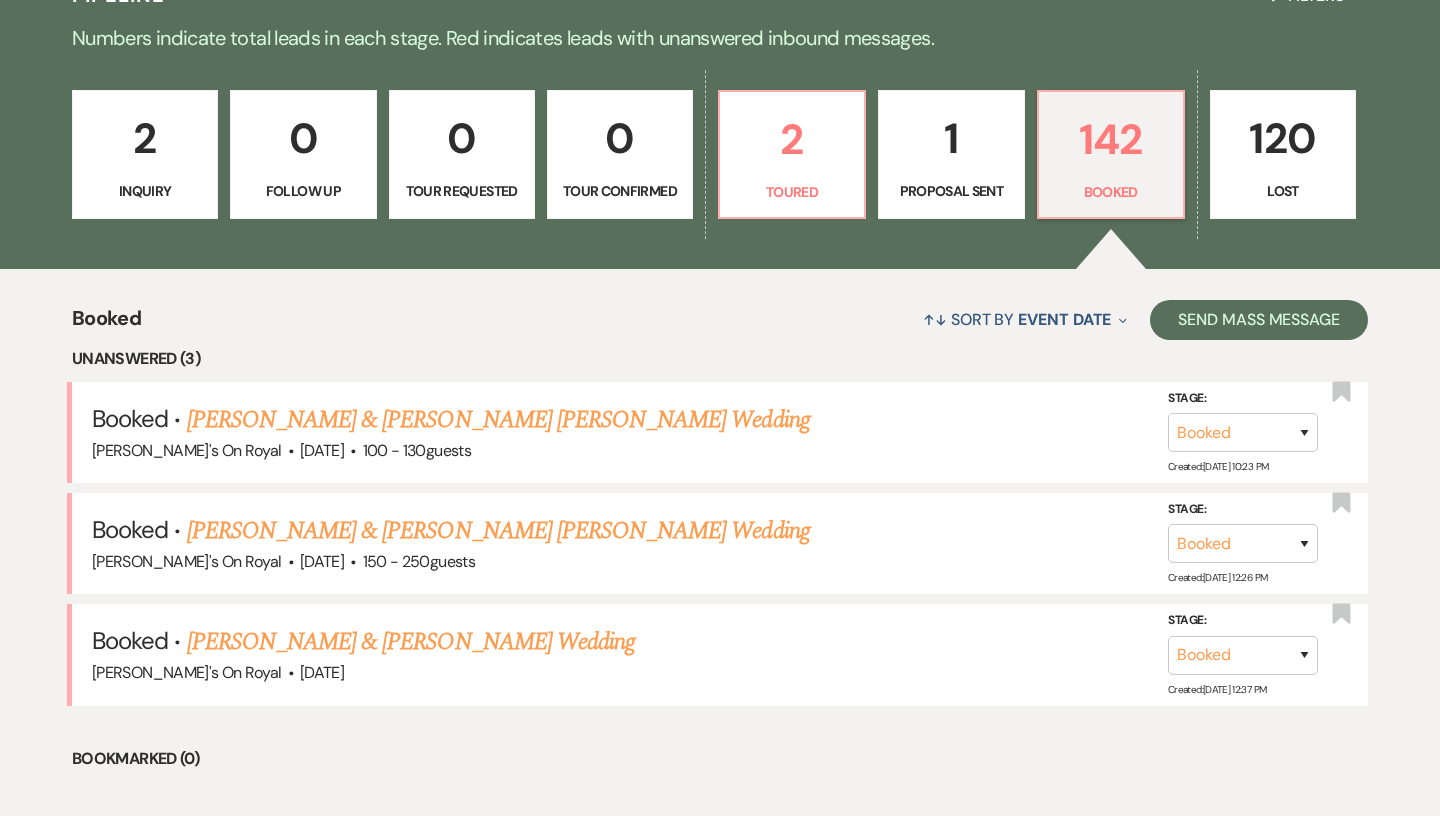 scroll, scrollTop: 529, scrollLeft: 0, axis: vertical 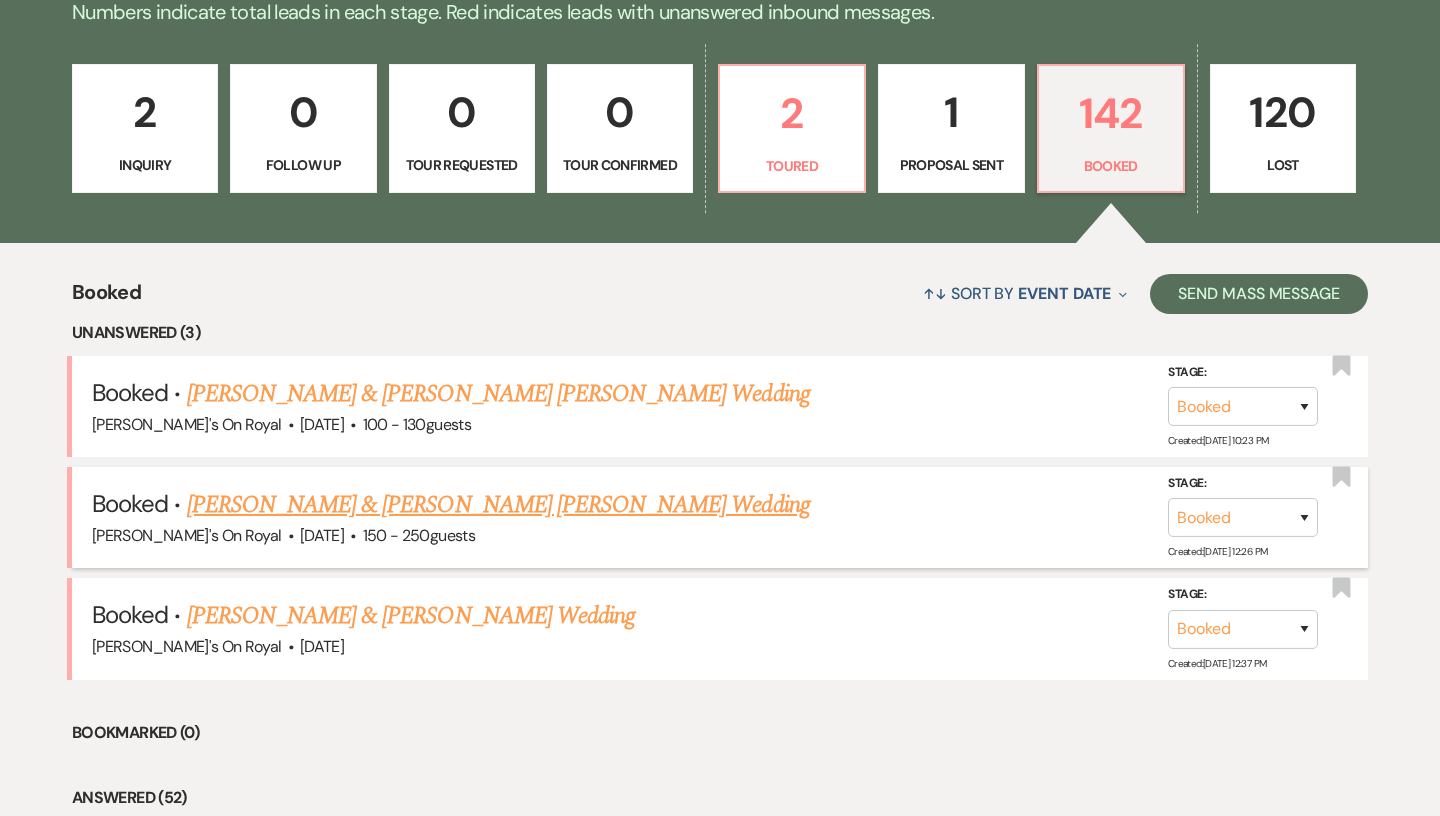click on "[PERSON_NAME] & [PERSON_NAME] [PERSON_NAME] Wedding" at bounding box center [498, 505] 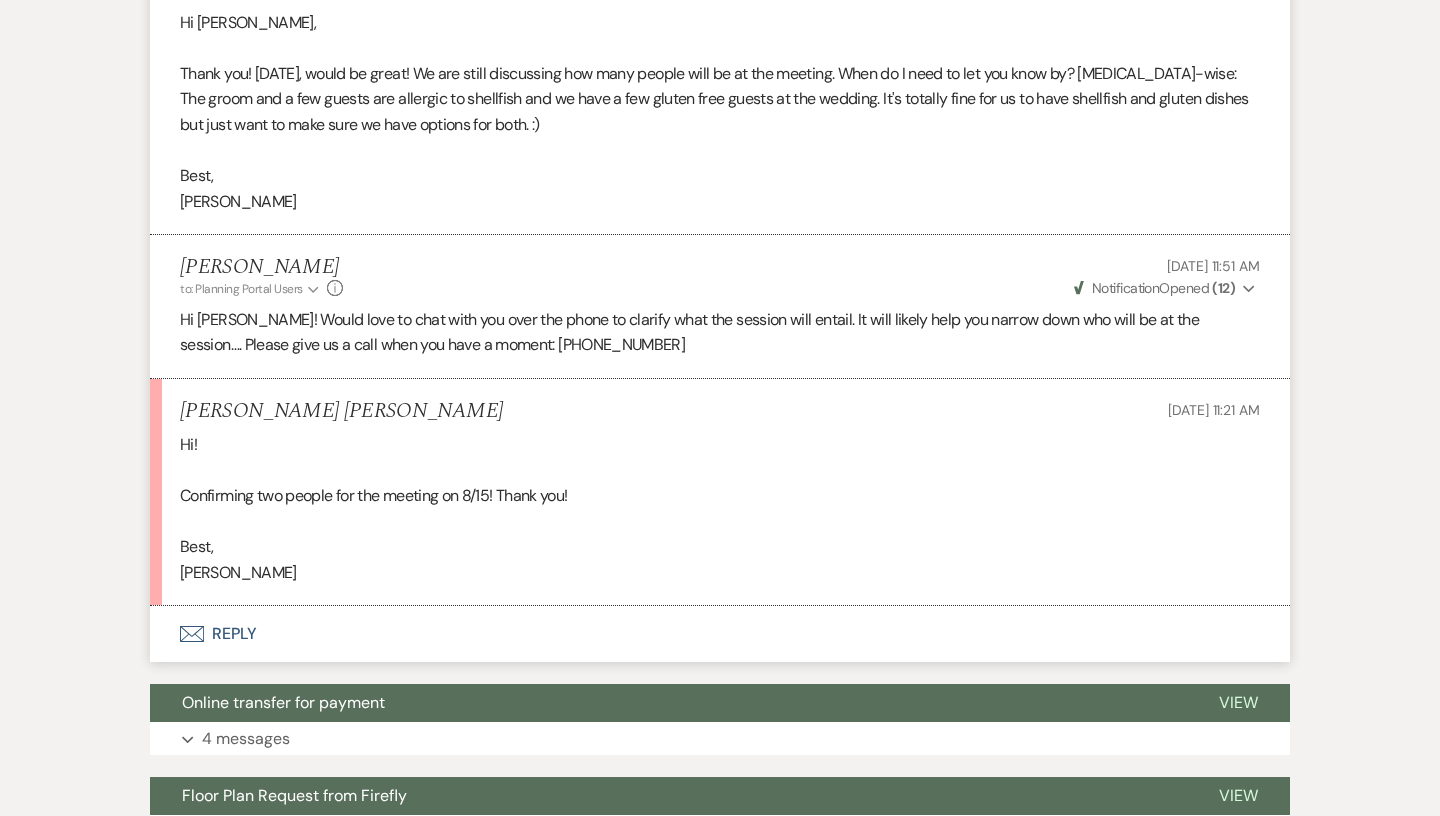 scroll, scrollTop: 2562, scrollLeft: 0, axis: vertical 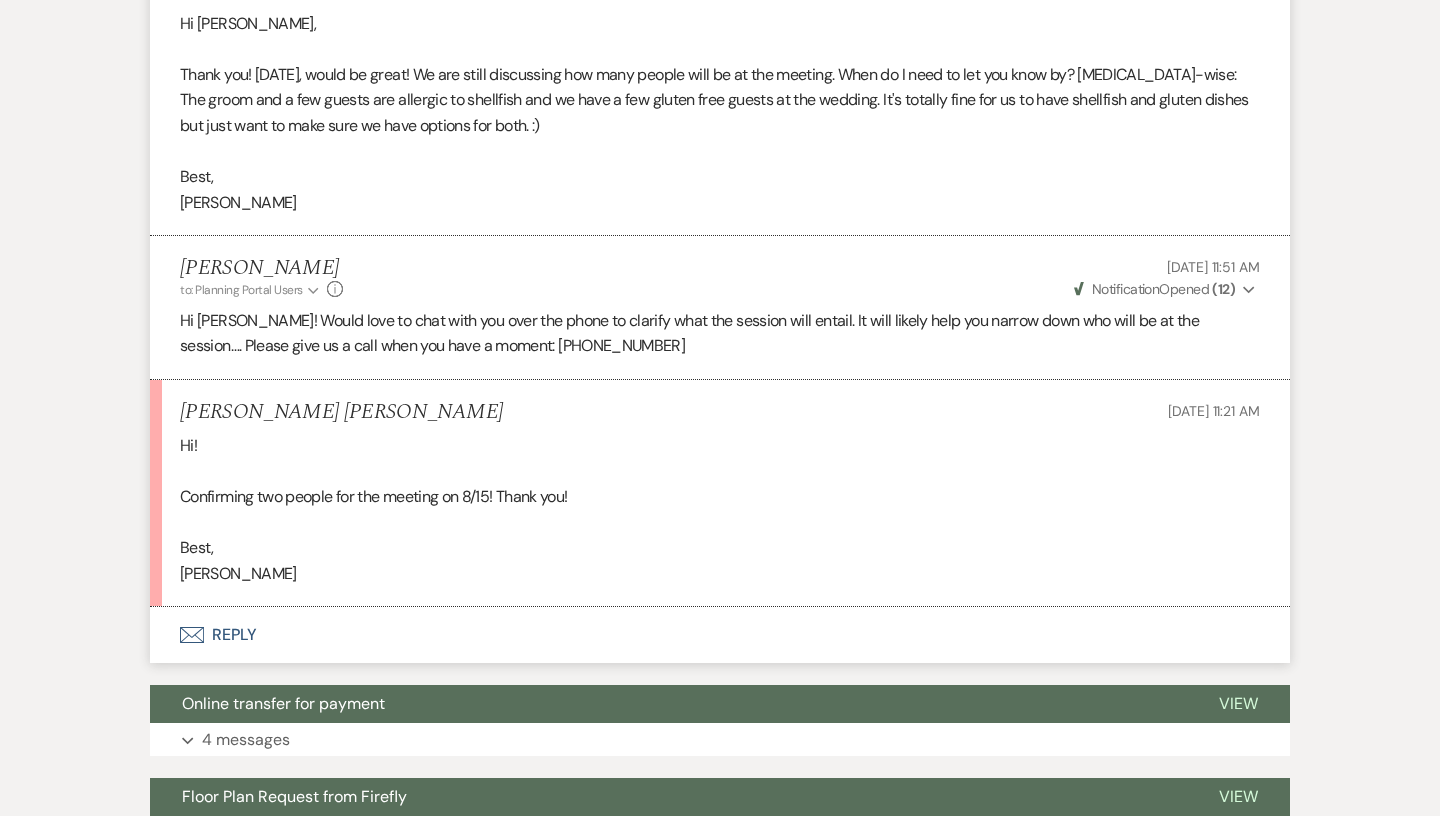click on "Envelope Reply" at bounding box center [720, 635] 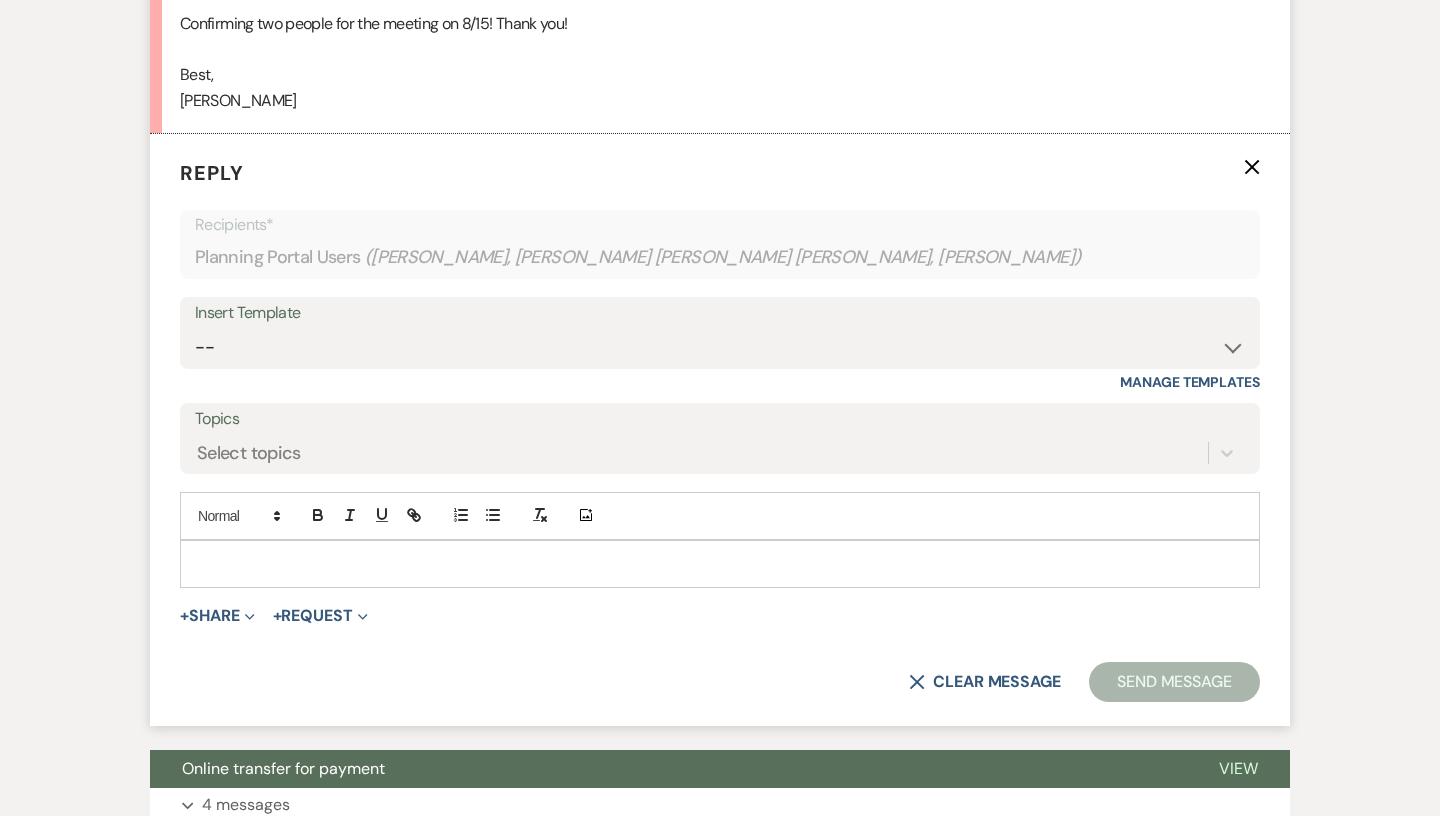 scroll, scrollTop: 3036, scrollLeft: 0, axis: vertical 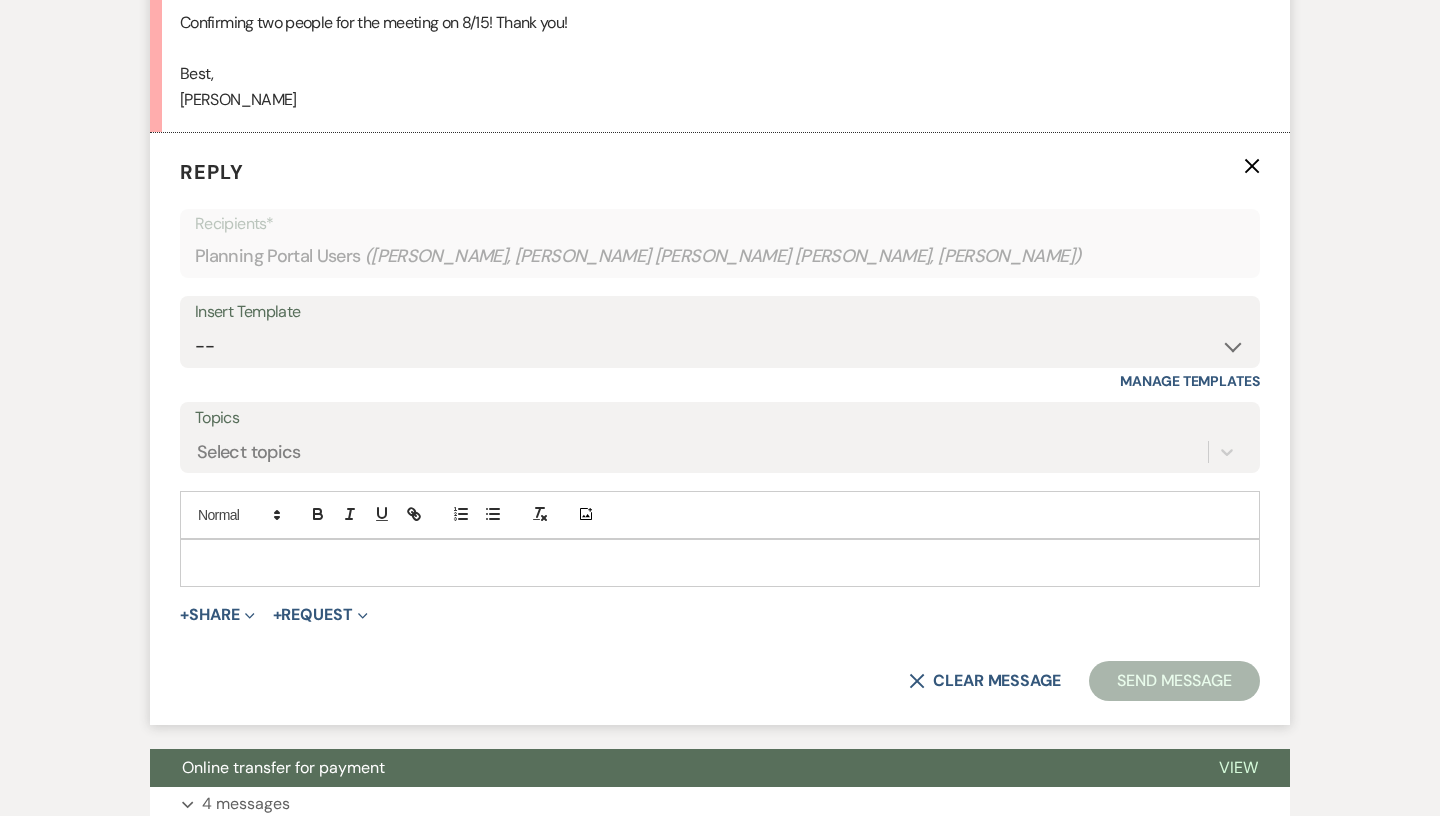 click at bounding box center (720, 563) 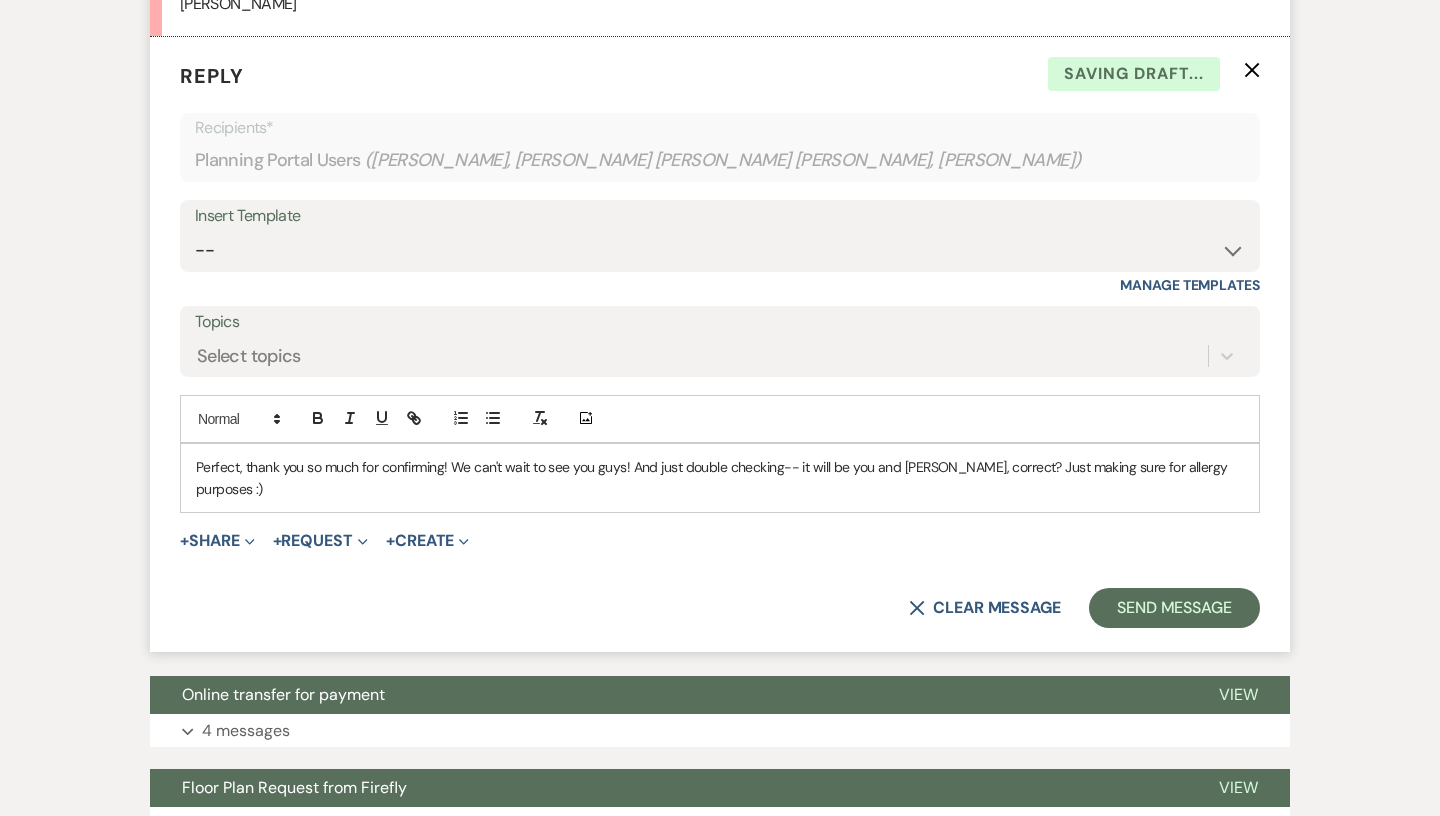 scroll, scrollTop: 3170, scrollLeft: 0, axis: vertical 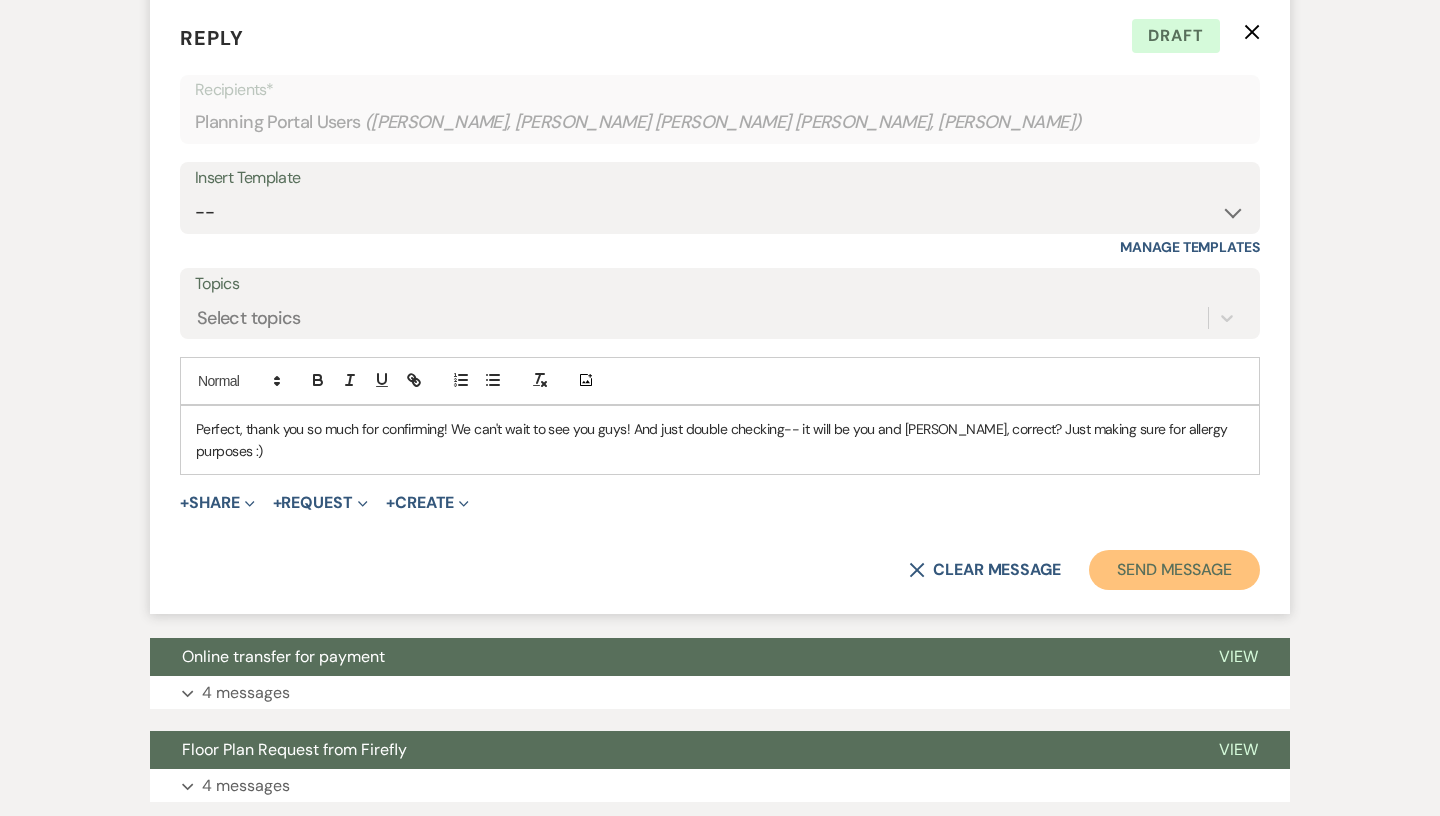 click on "Send Message" at bounding box center [1174, 570] 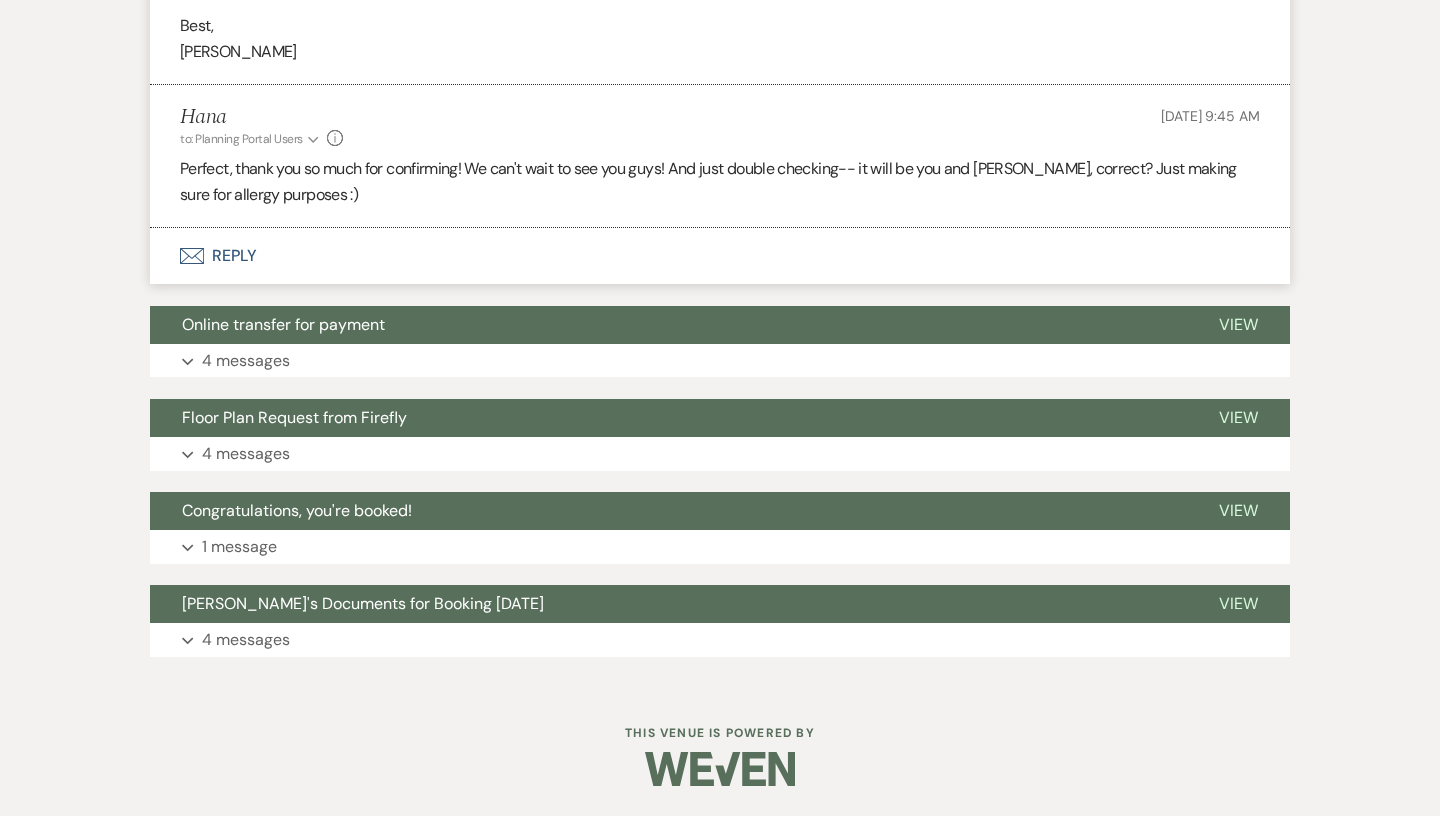 scroll, scrollTop: 3063, scrollLeft: 0, axis: vertical 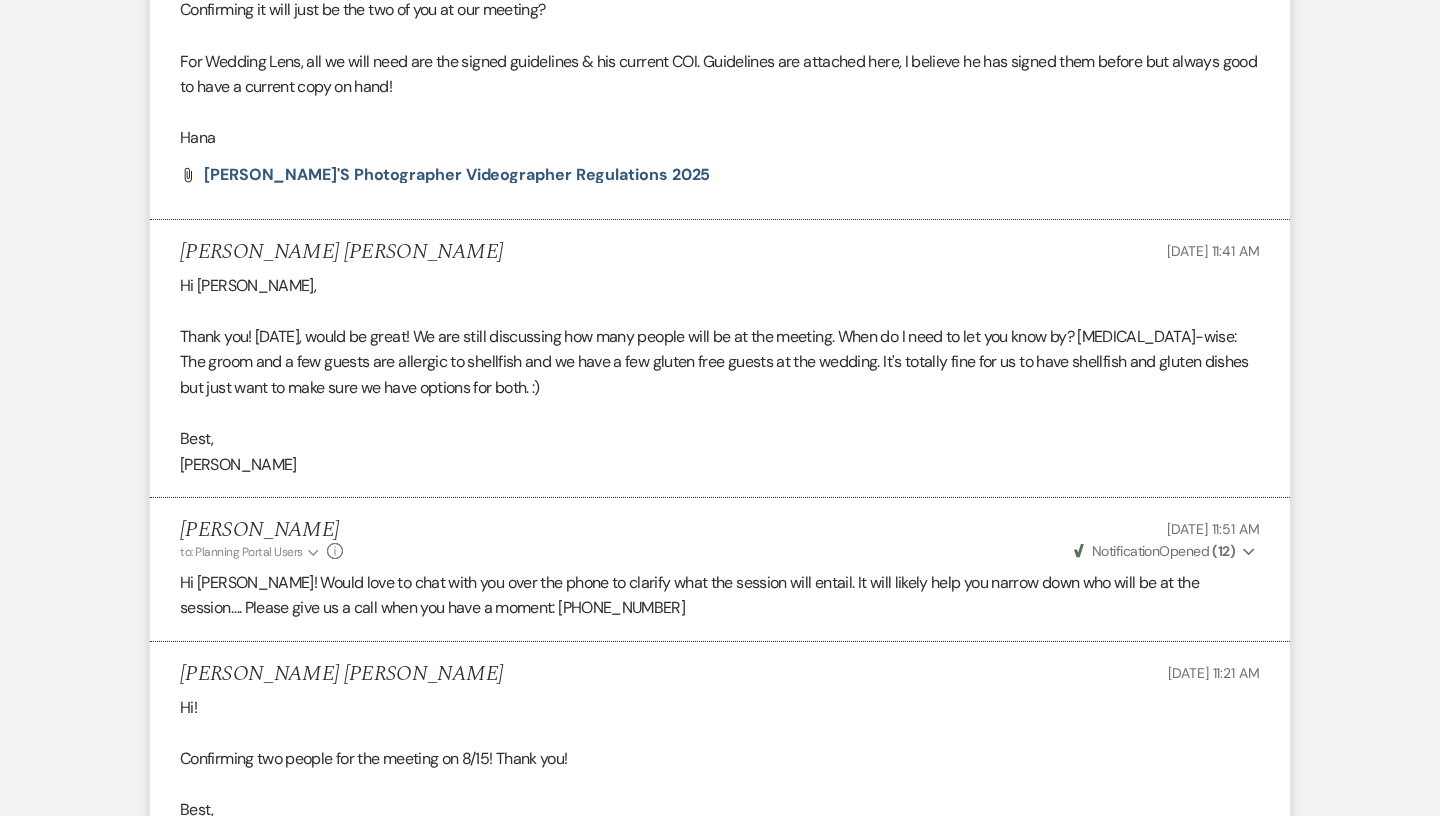 drag, startPoint x: 181, startPoint y: 338, endPoint x: 566, endPoint y: 367, distance: 386.09067 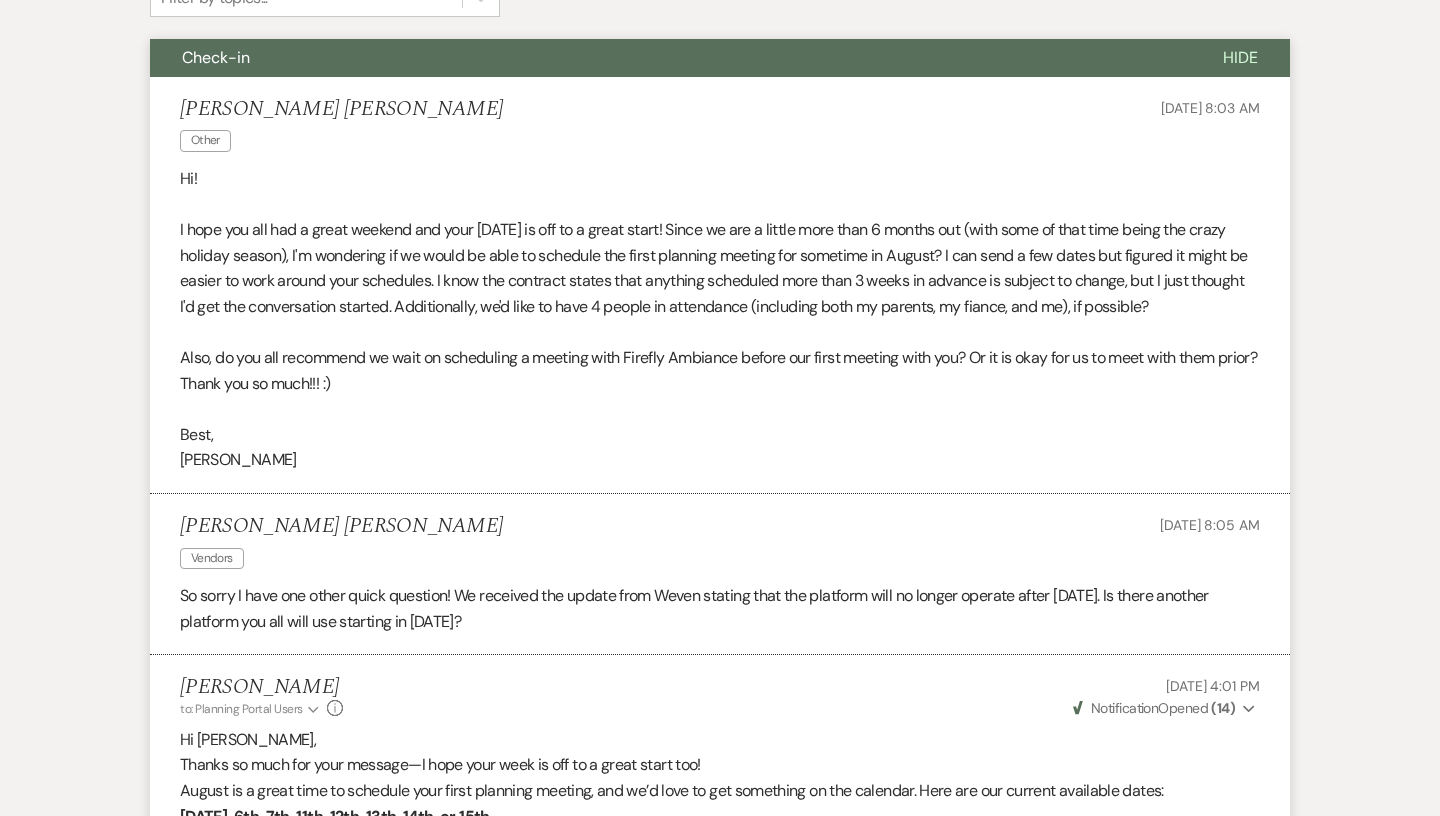 scroll, scrollTop: 0, scrollLeft: 0, axis: both 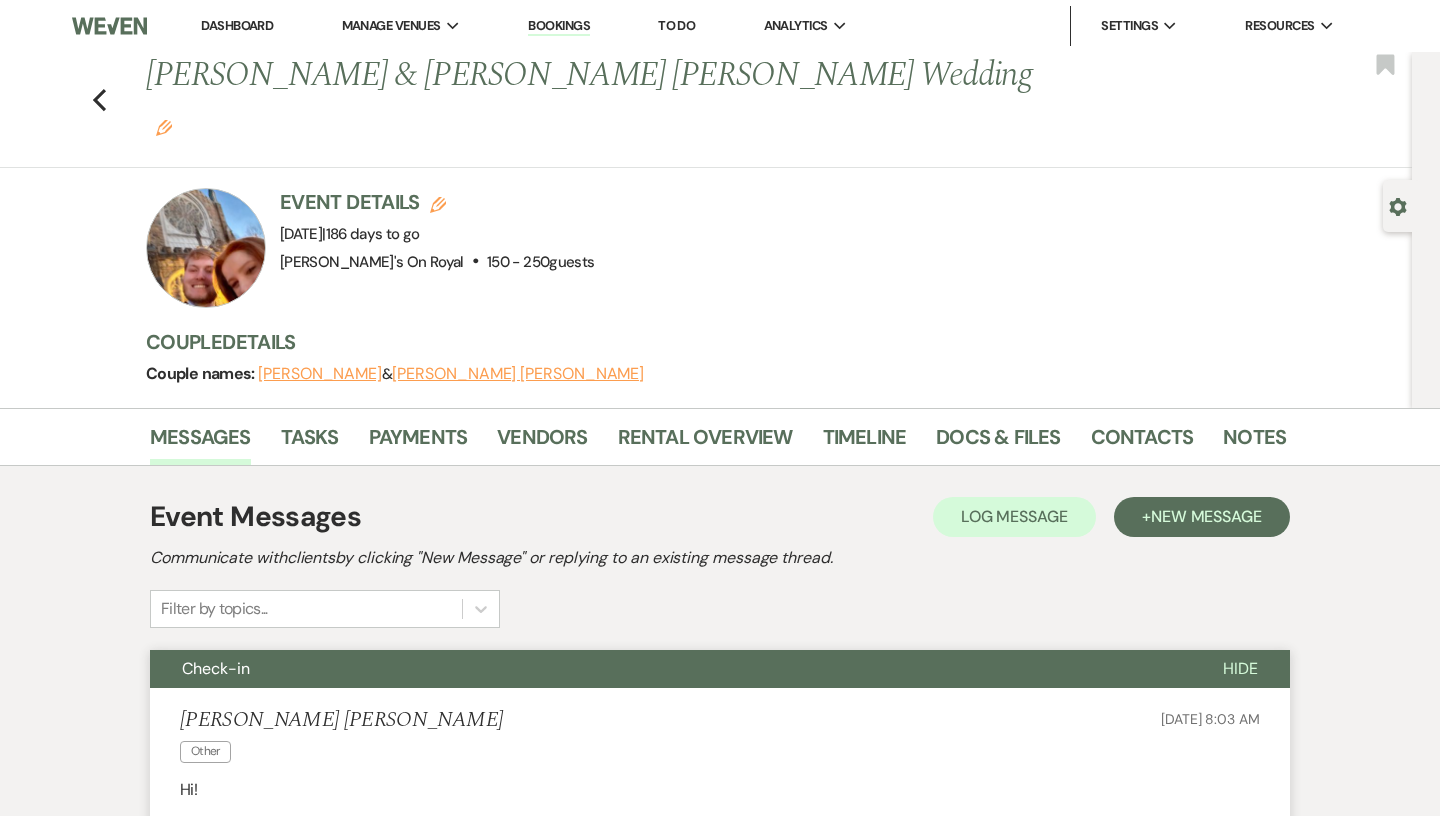 click on "Dashboard" at bounding box center (237, 25) 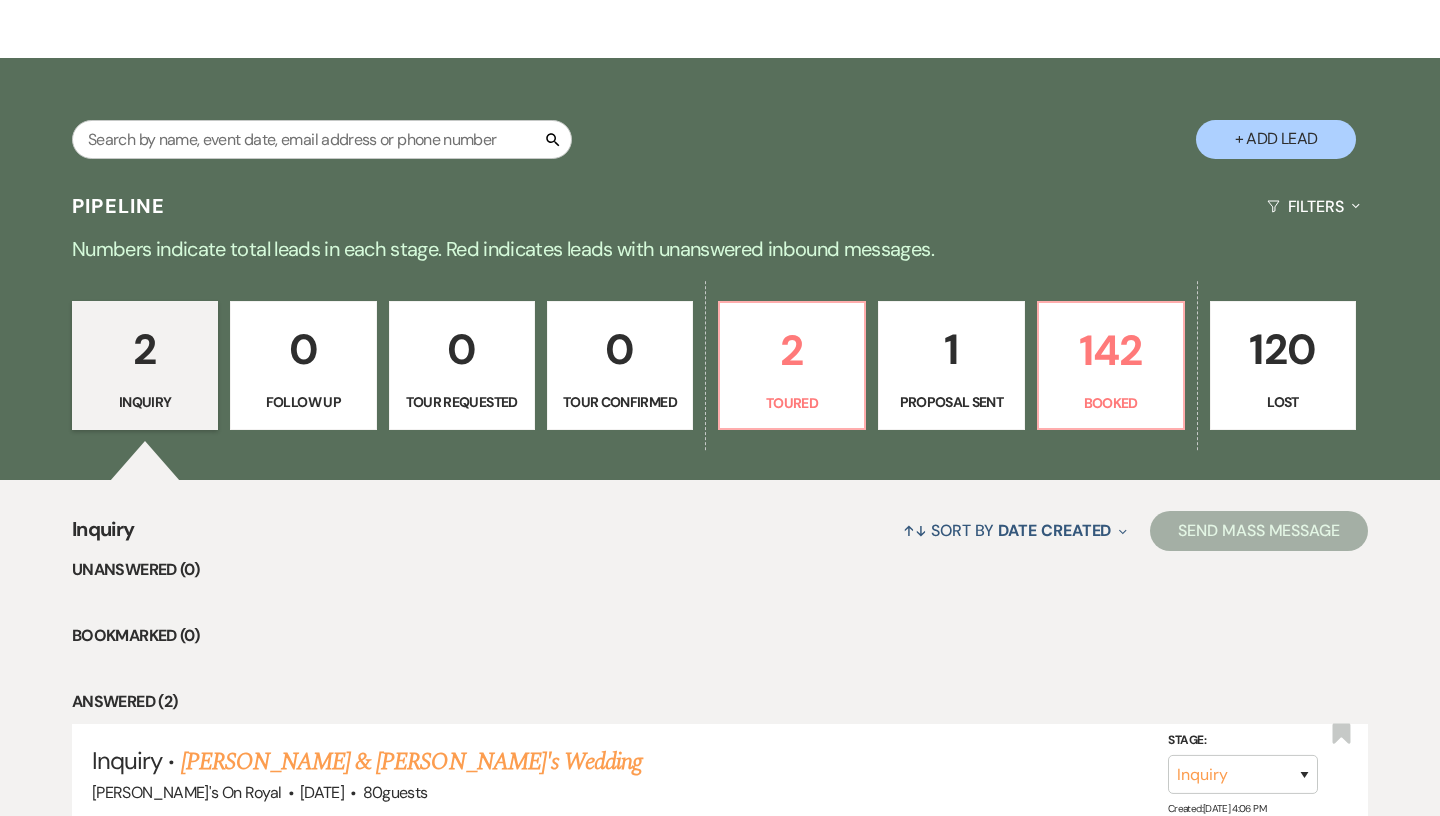 scroll, scrollTop: 308, scrollLeft: 0, axis: vertical 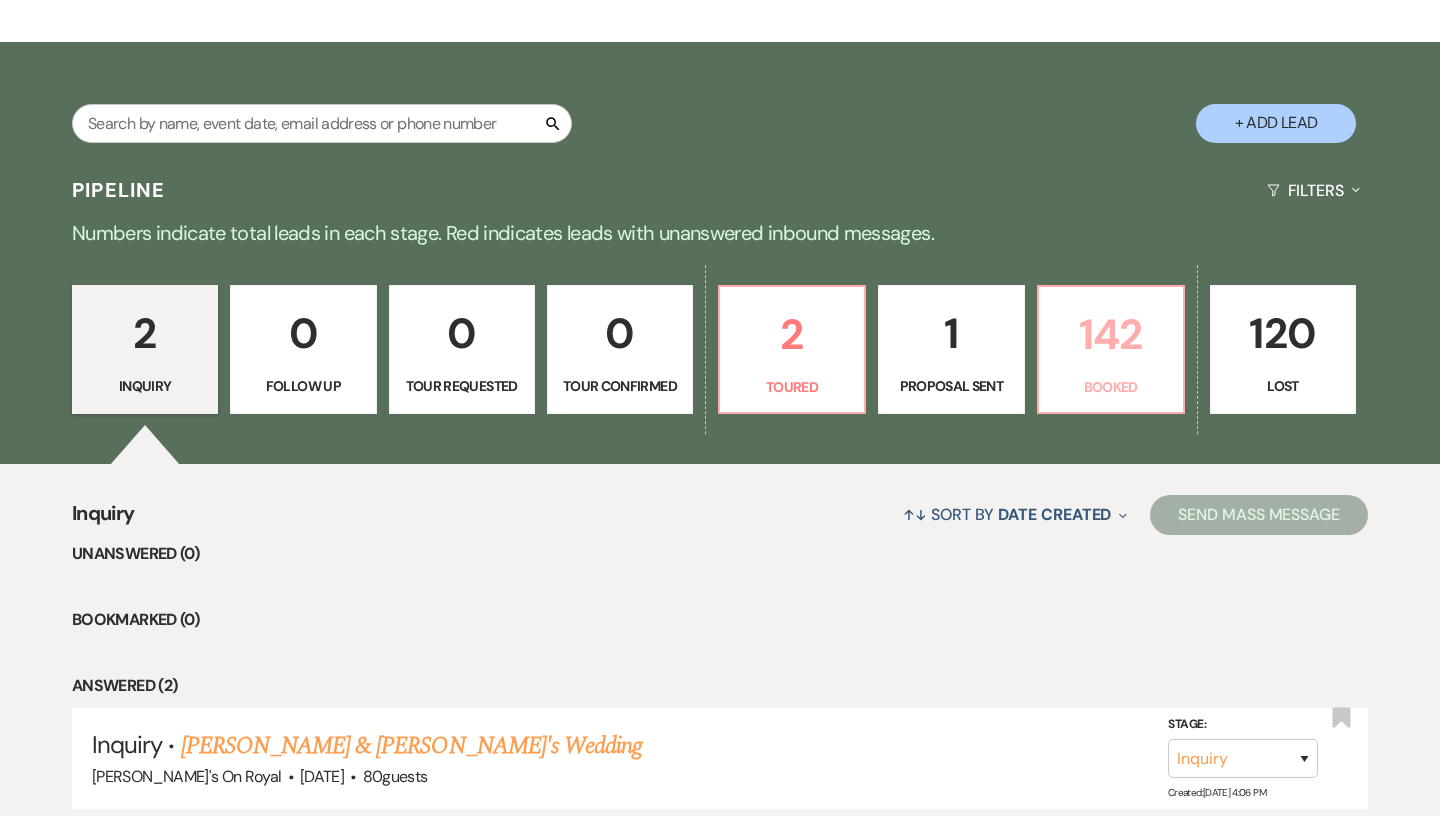 click on "142 Booked" at bounding box center [1111, 350] 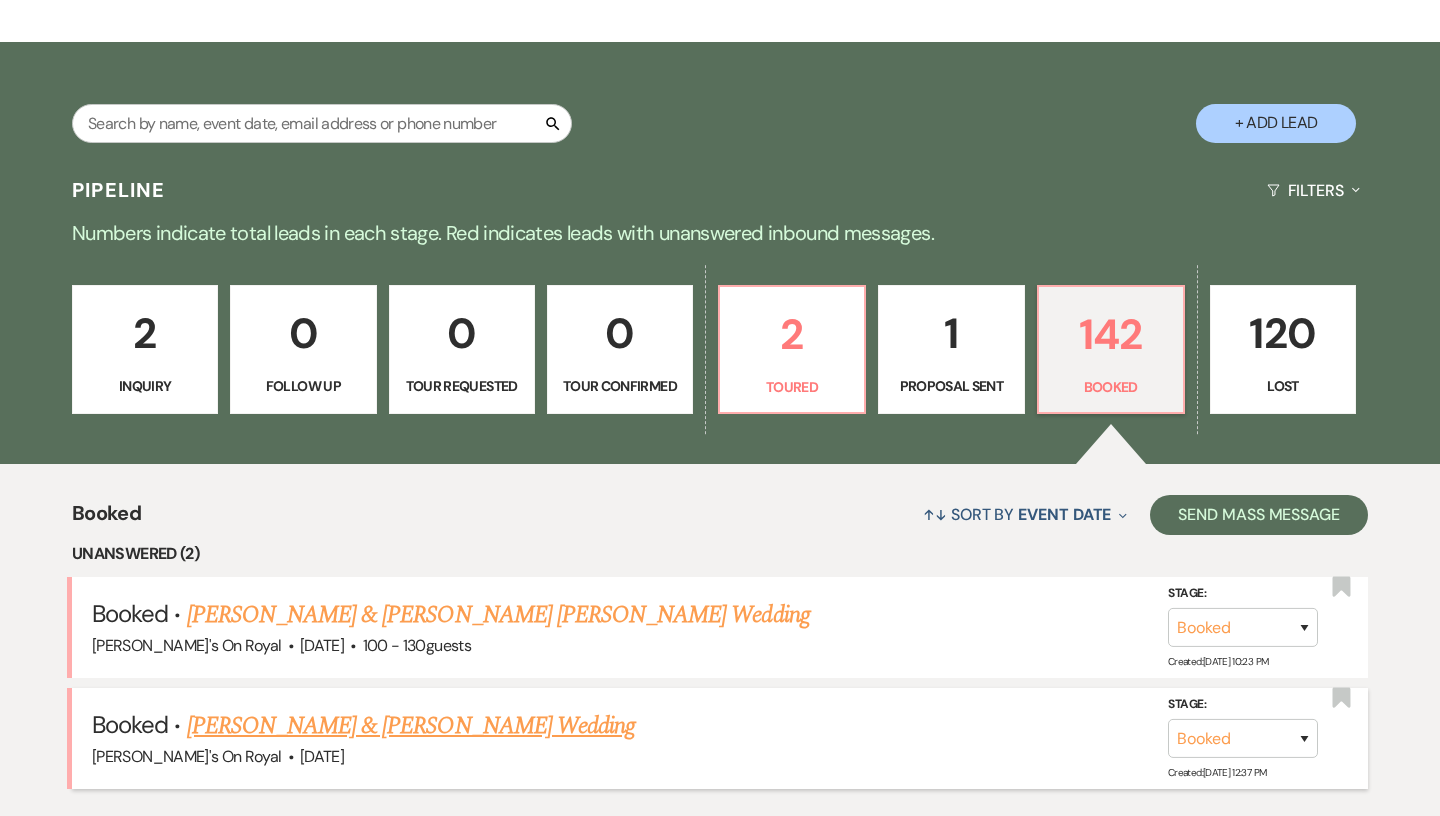 scroll, scrollTop: 573, scrollLeft: 0, axis: vertical 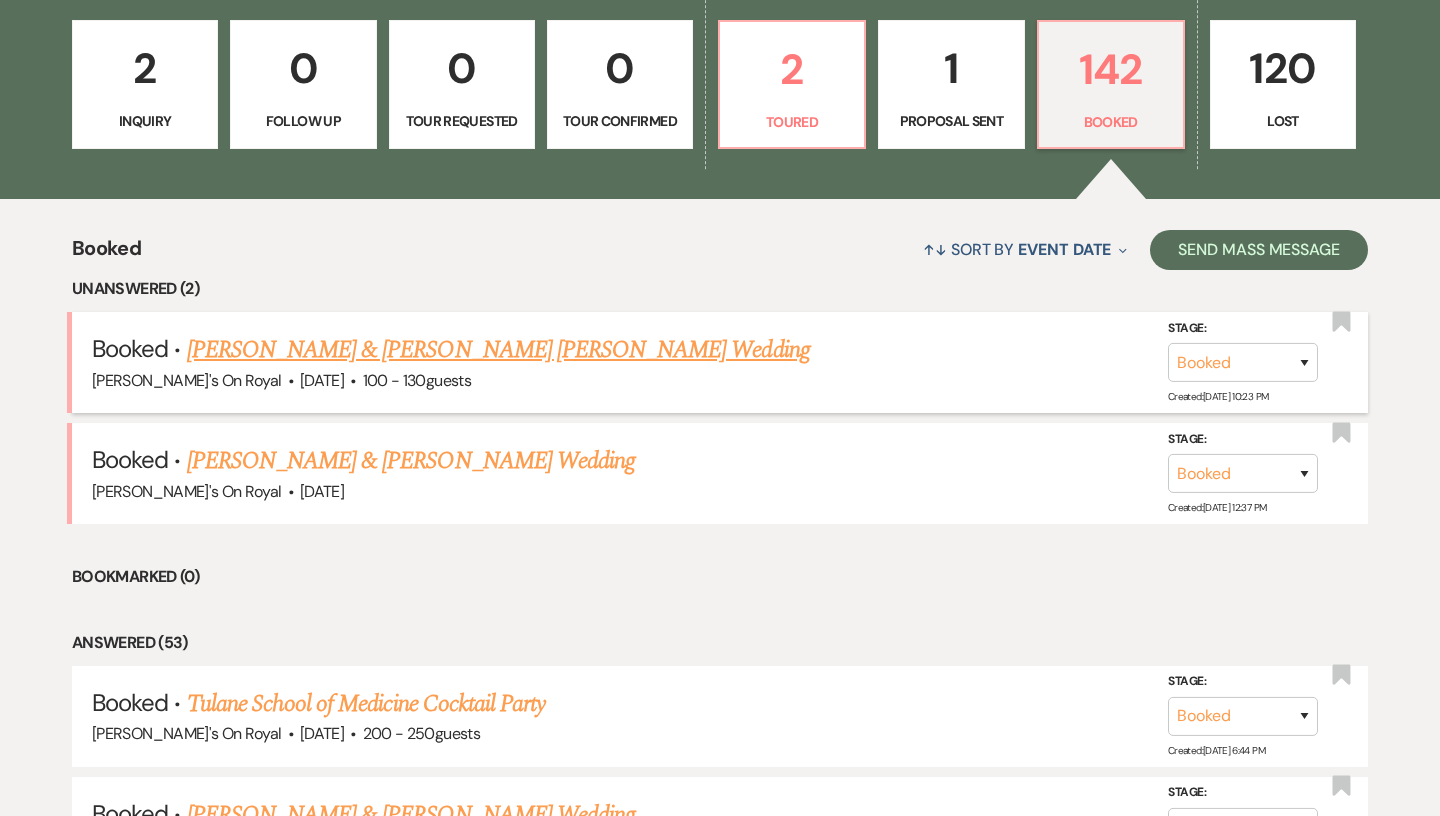 click on "[PERSON_NAME] & [PERSON_NAME] [PERSON_NAME] Wedding" at bounding box center (498, 350) 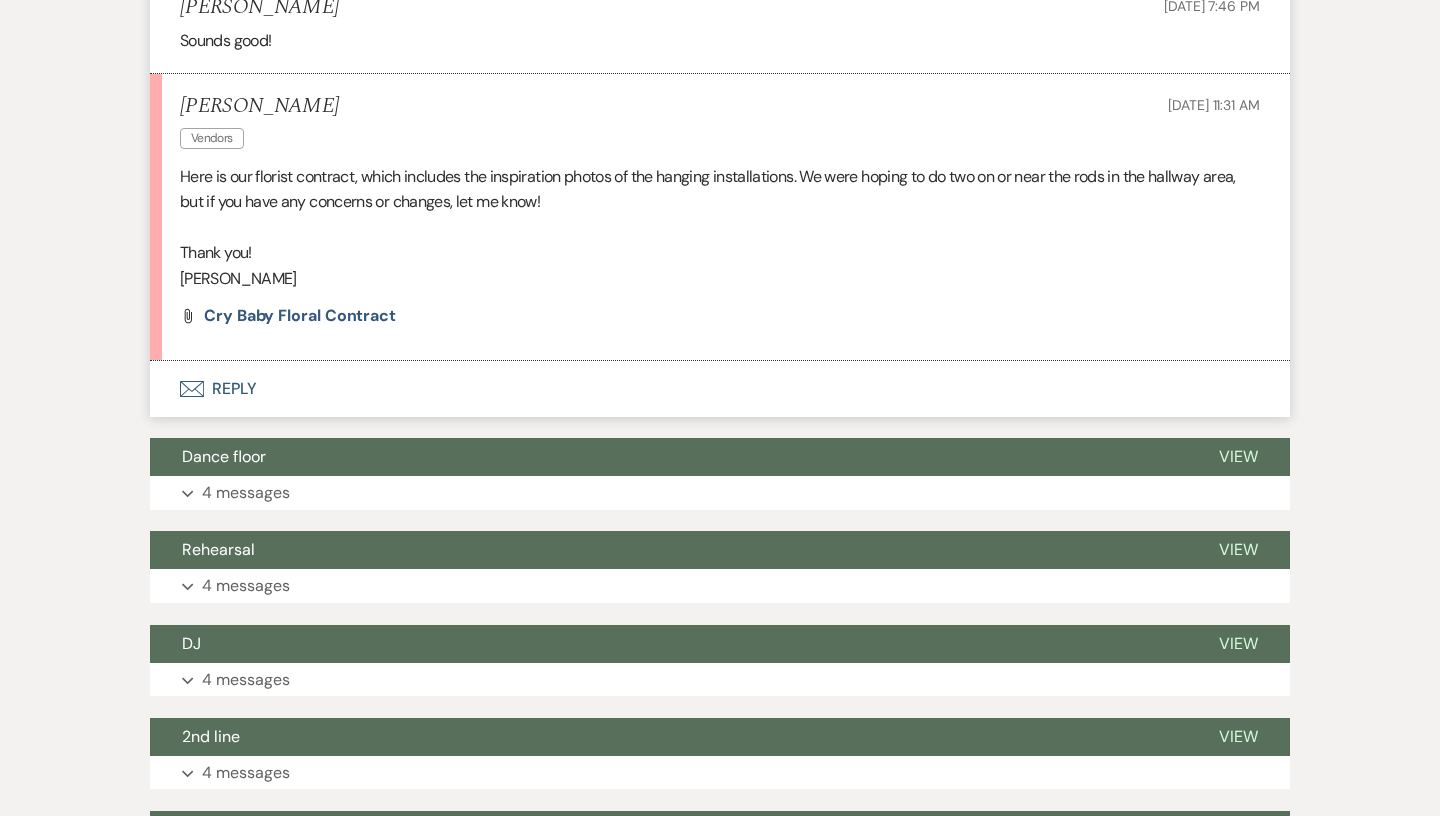 scroll, scrollTop: 1492, scrollLeft: 0, axis: vertical 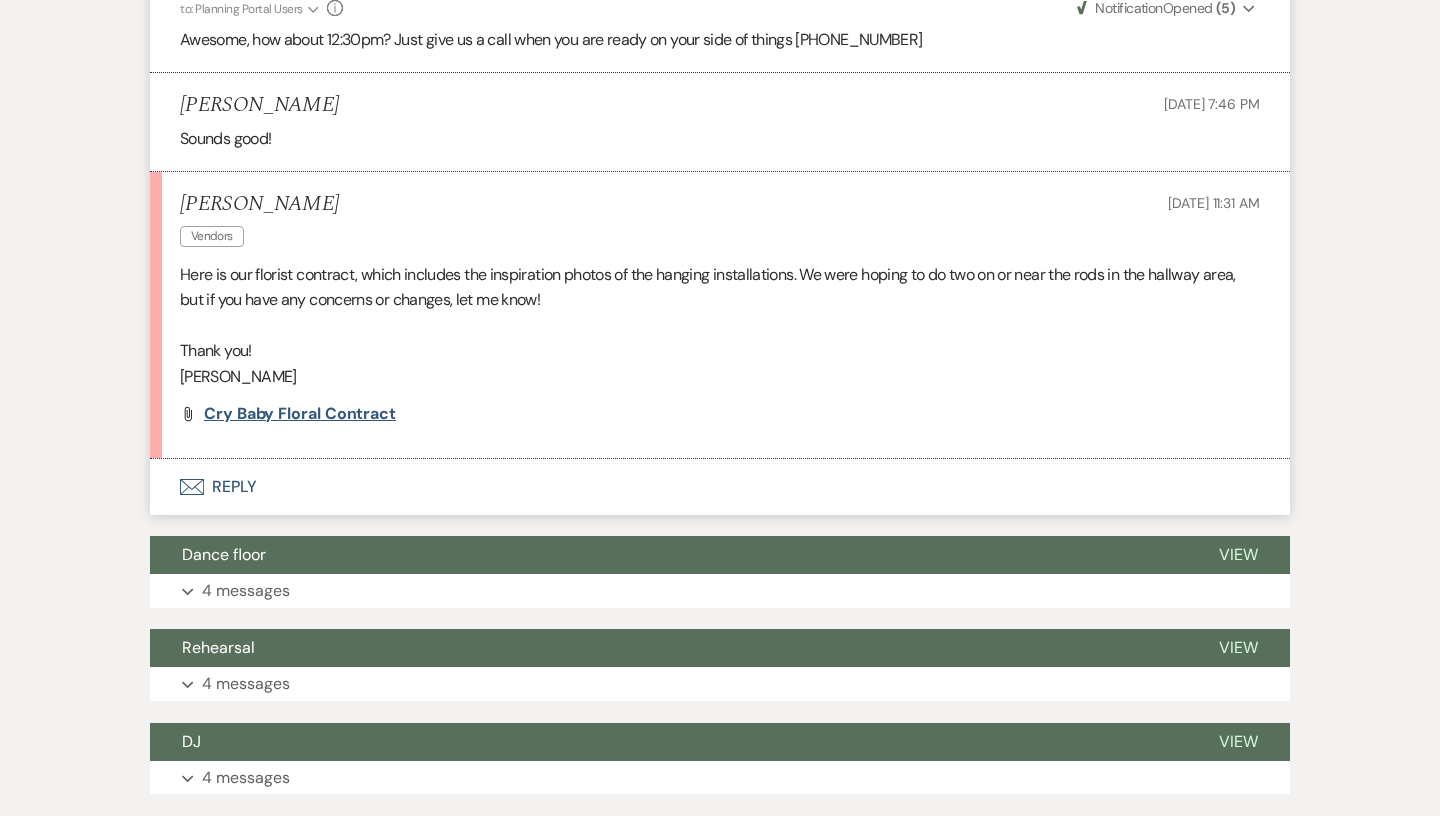 click on "Cry Baby Floral Contract" at bounding box center (300, 413) 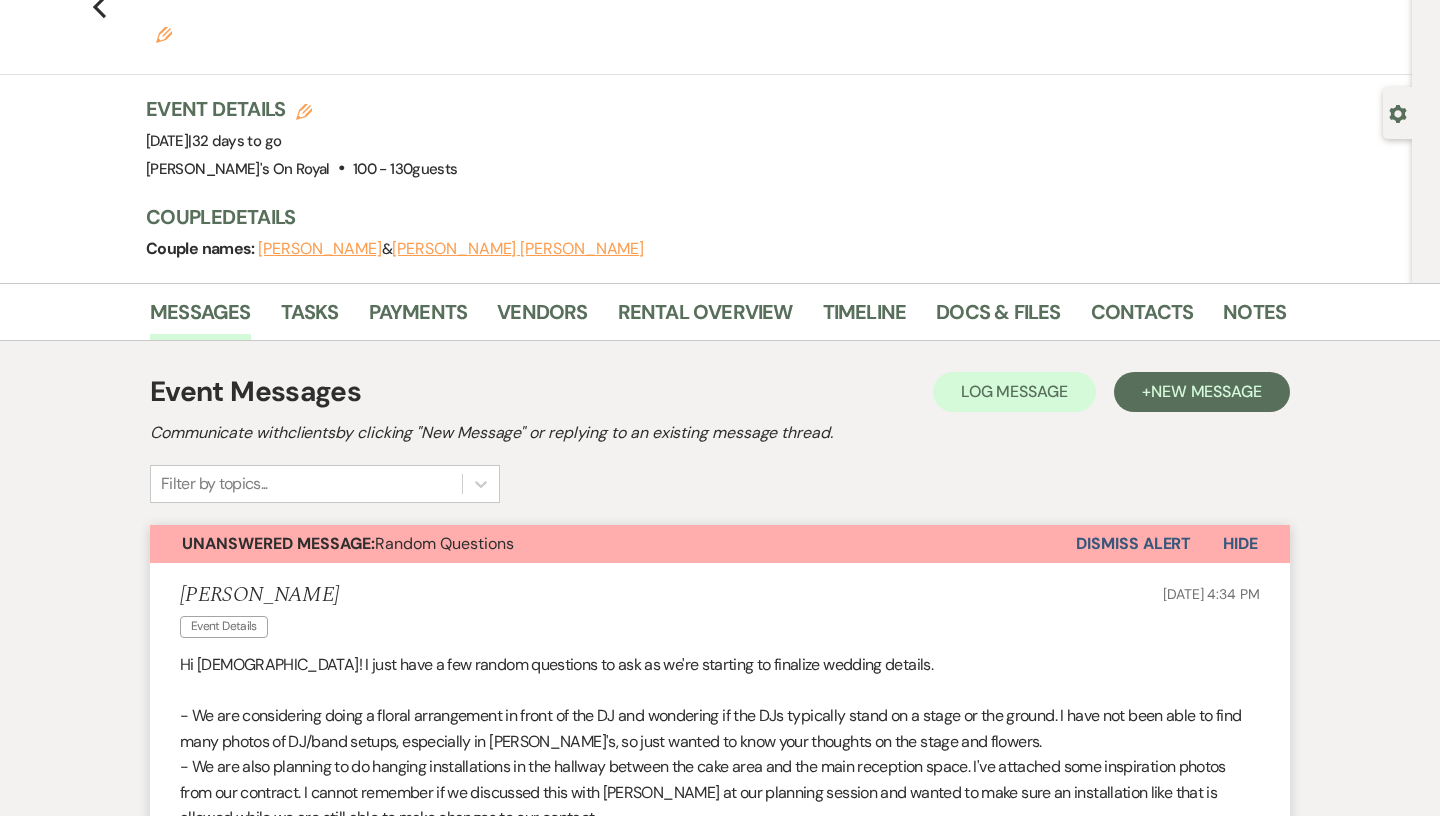 scroll, scrollTop: 0, scrollLeft: 0, axis: both 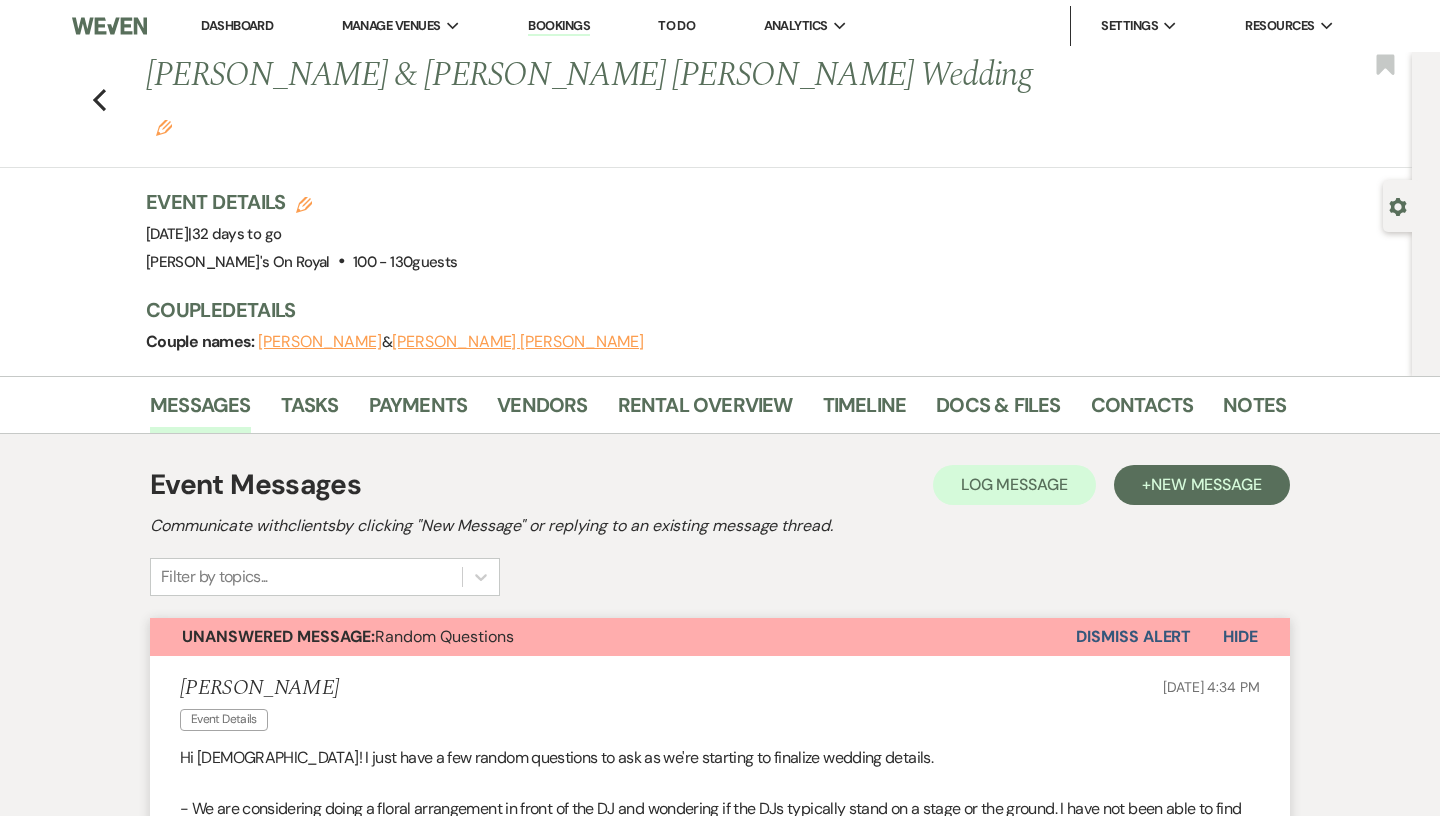 click on "Dashboard" at bounding box center [237, 25] 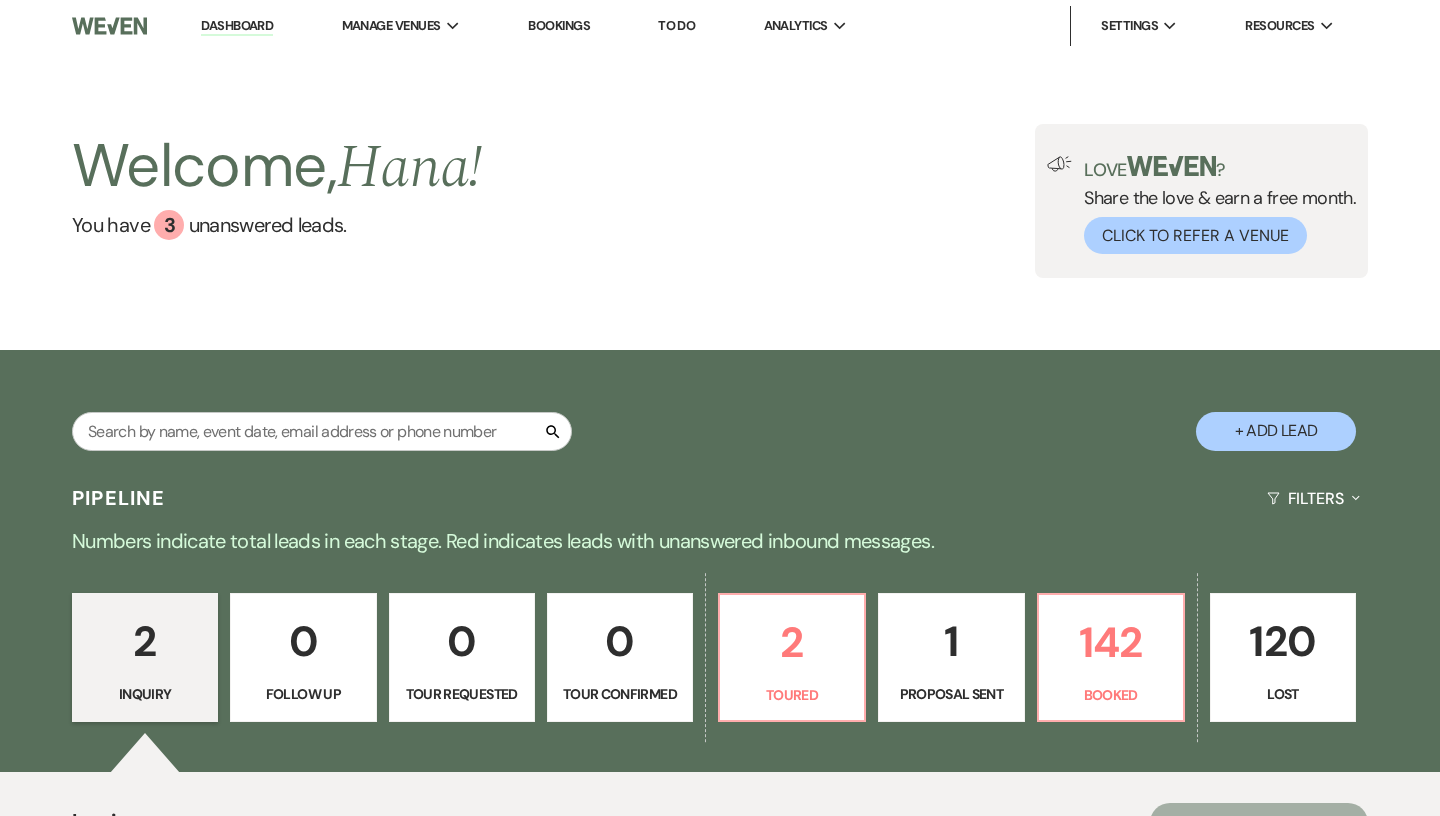 scroll, scrollTop: 325, scrollLeft: 0, axis: vertical 